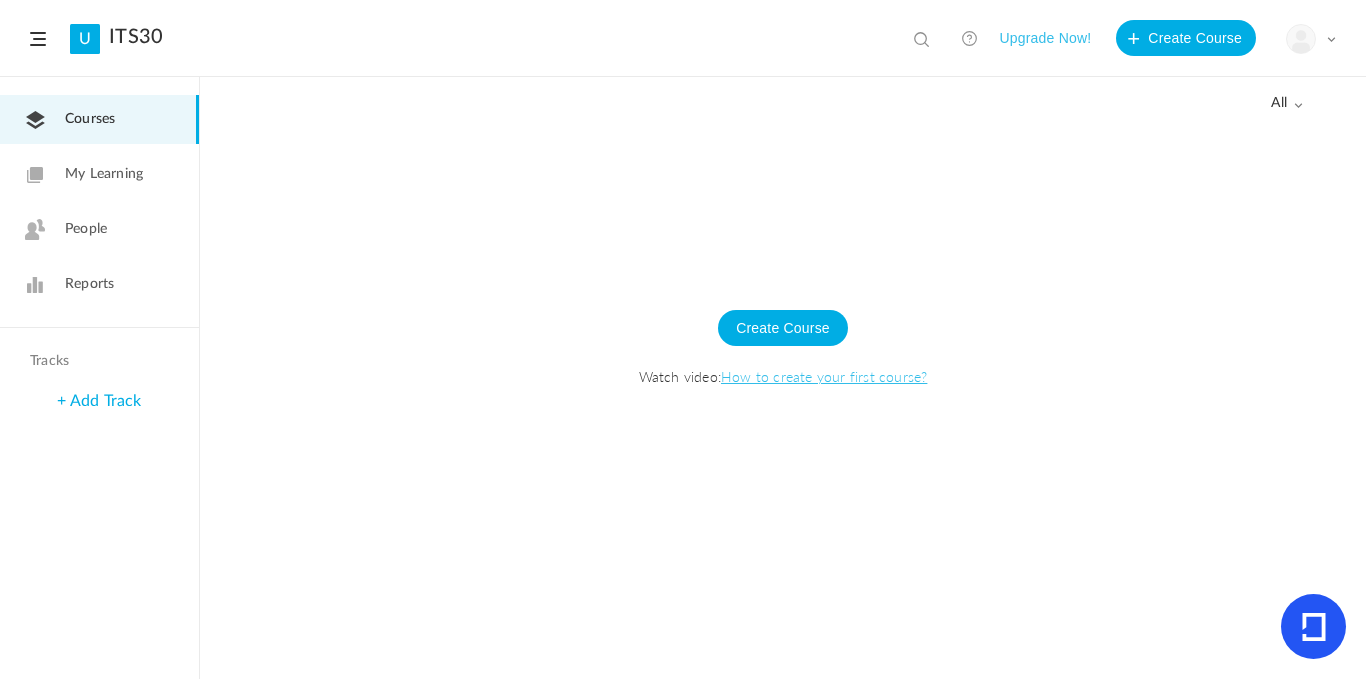 scroll, scrollTop: 0, scrollLeft: 0, axis: both 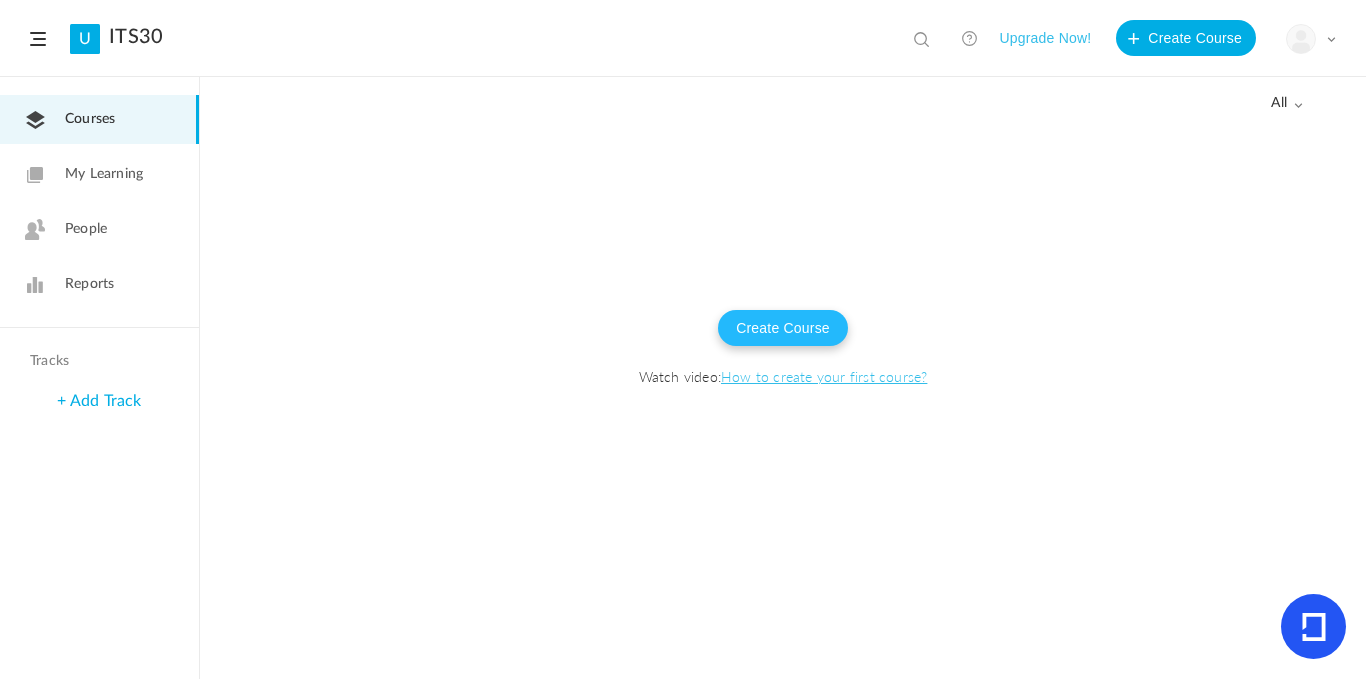 click on "Create Course" at bounding box center (783, 328) 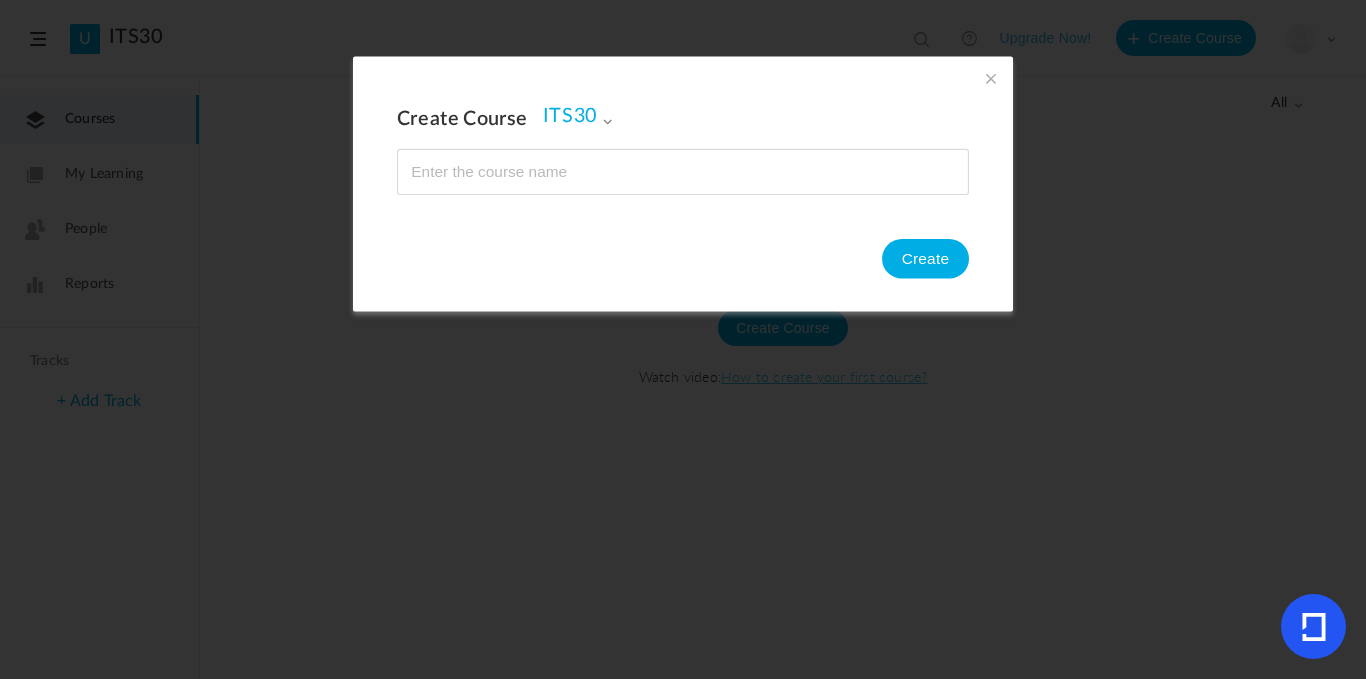 click on "Create Course
ITS30
ITS30
Create" at bounding box center (683, 339) 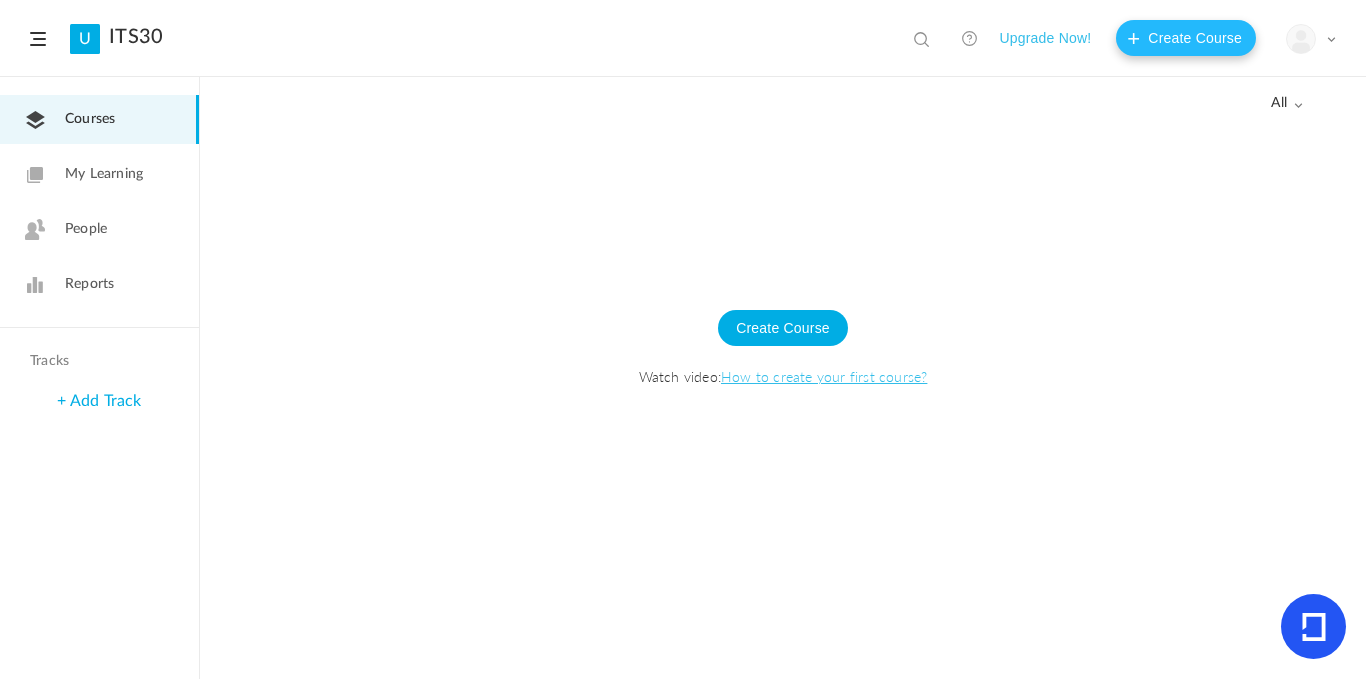 click on "Create Course" at bounding box center [1186, 38] 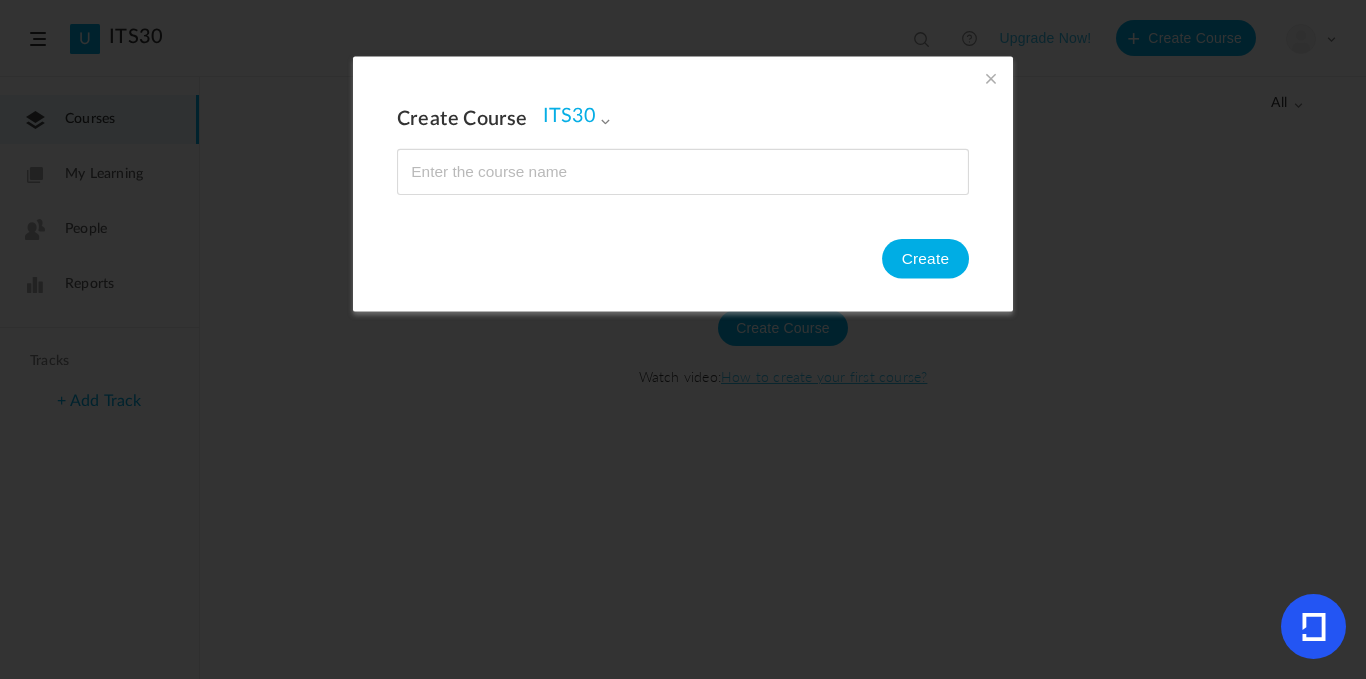 click at bounding box center (991, 78) 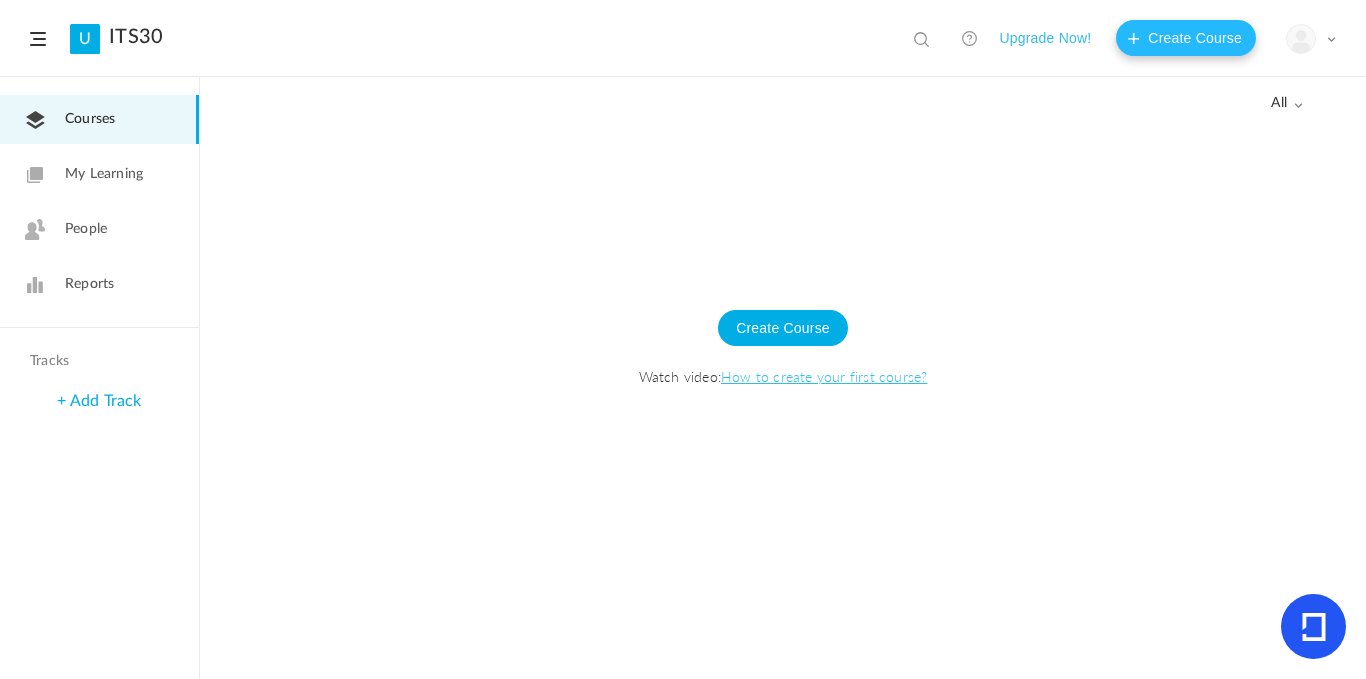 click on "Create Course" at bounding box center [1186, 38] 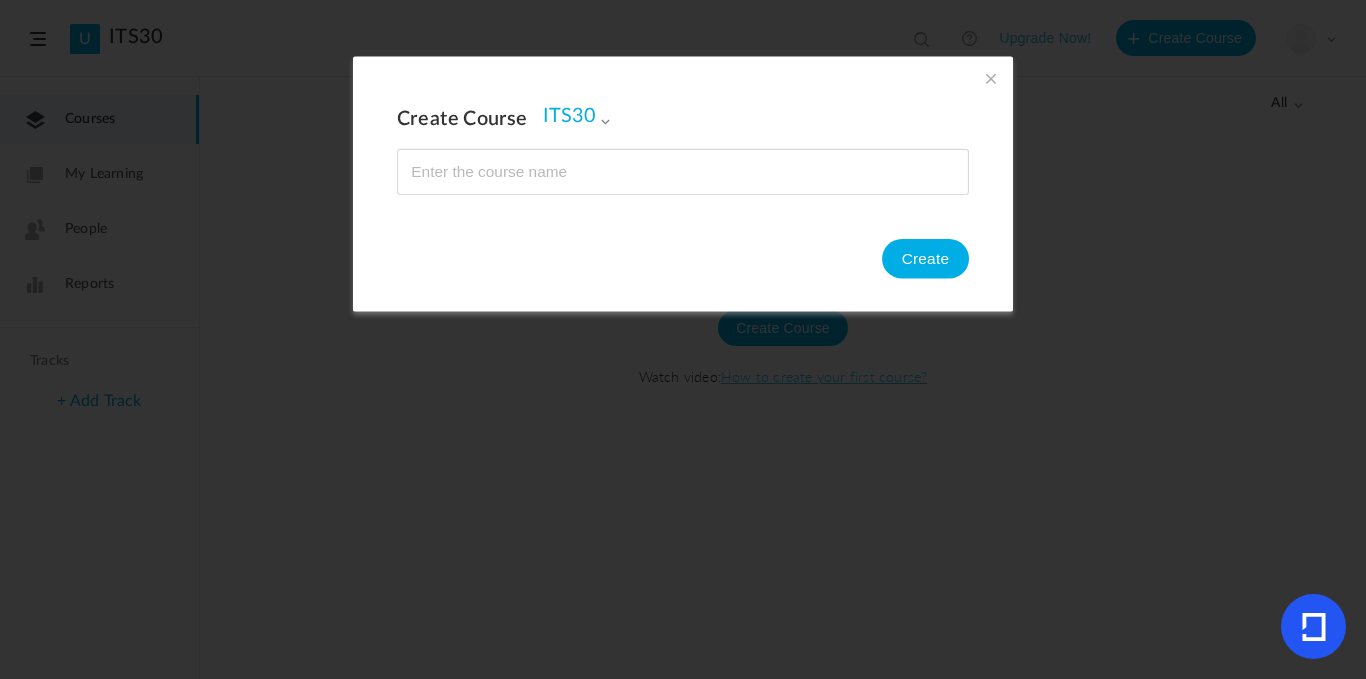 click at bounding box center [683, 172] 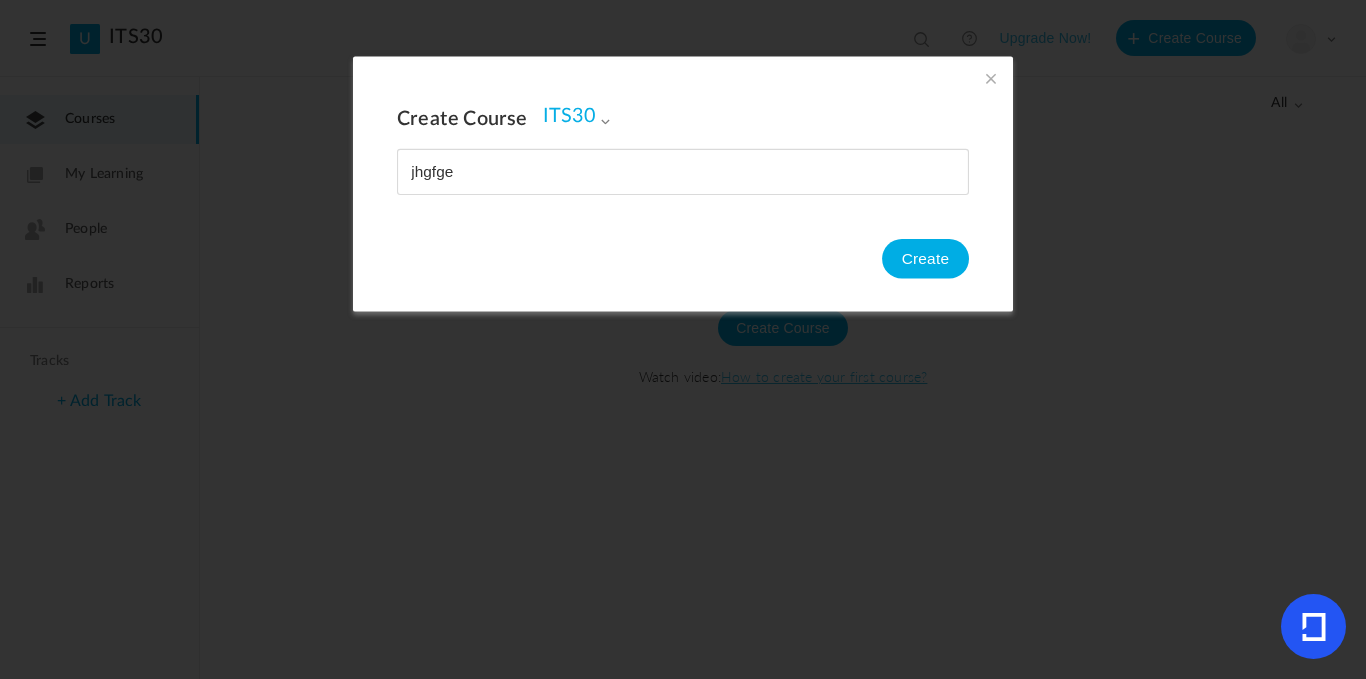 type on "jhgfge" 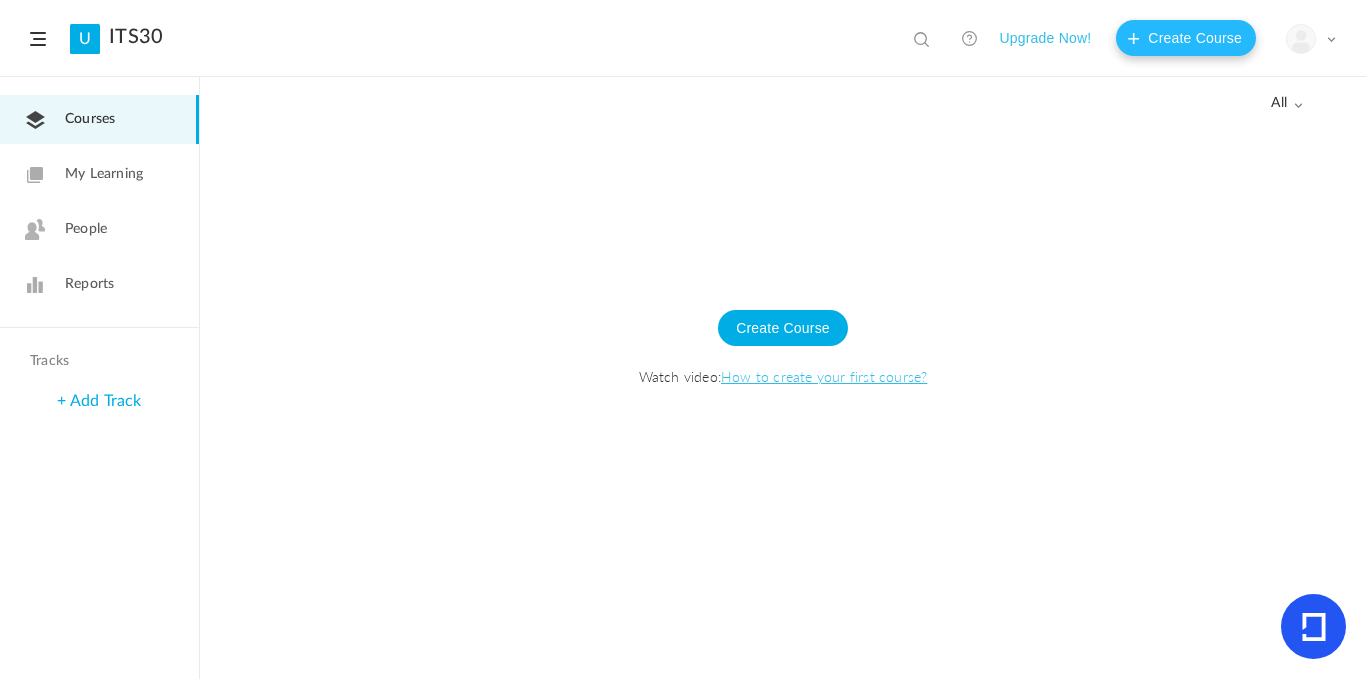 click on "Create Course" at bounding box center [1186, 38] 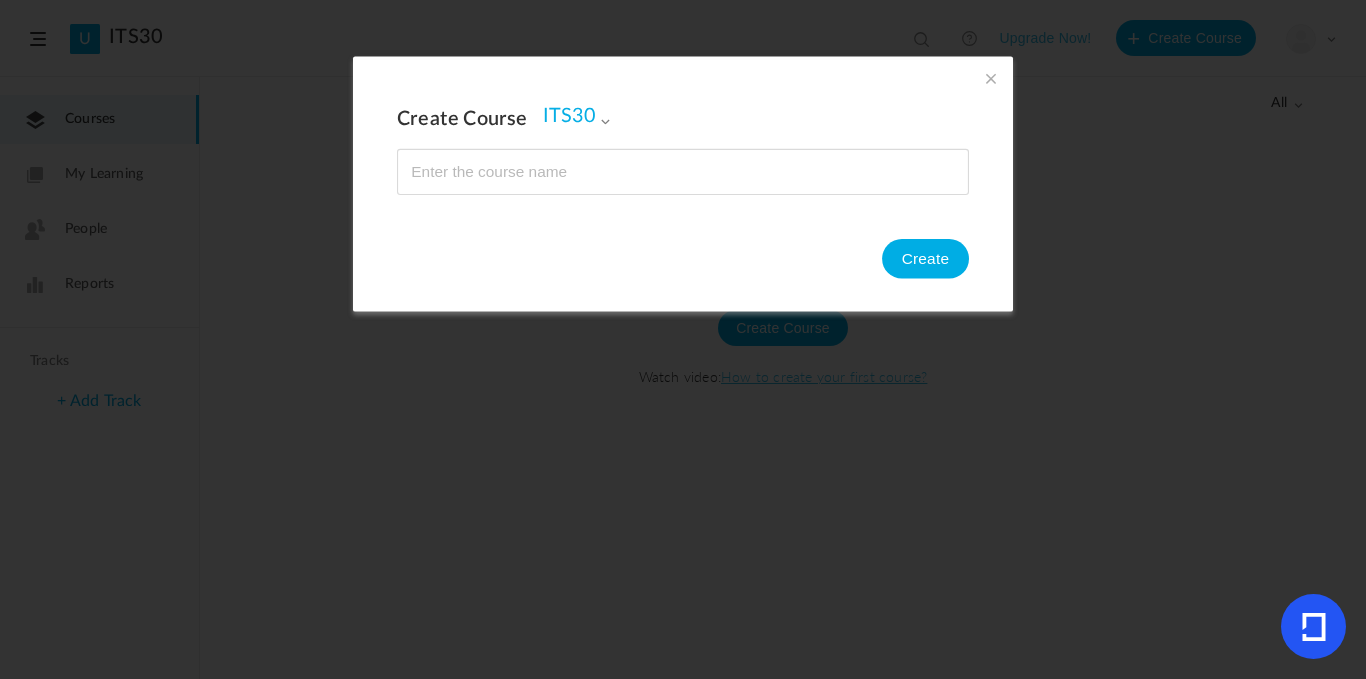 click at bounding box center [683, 172] 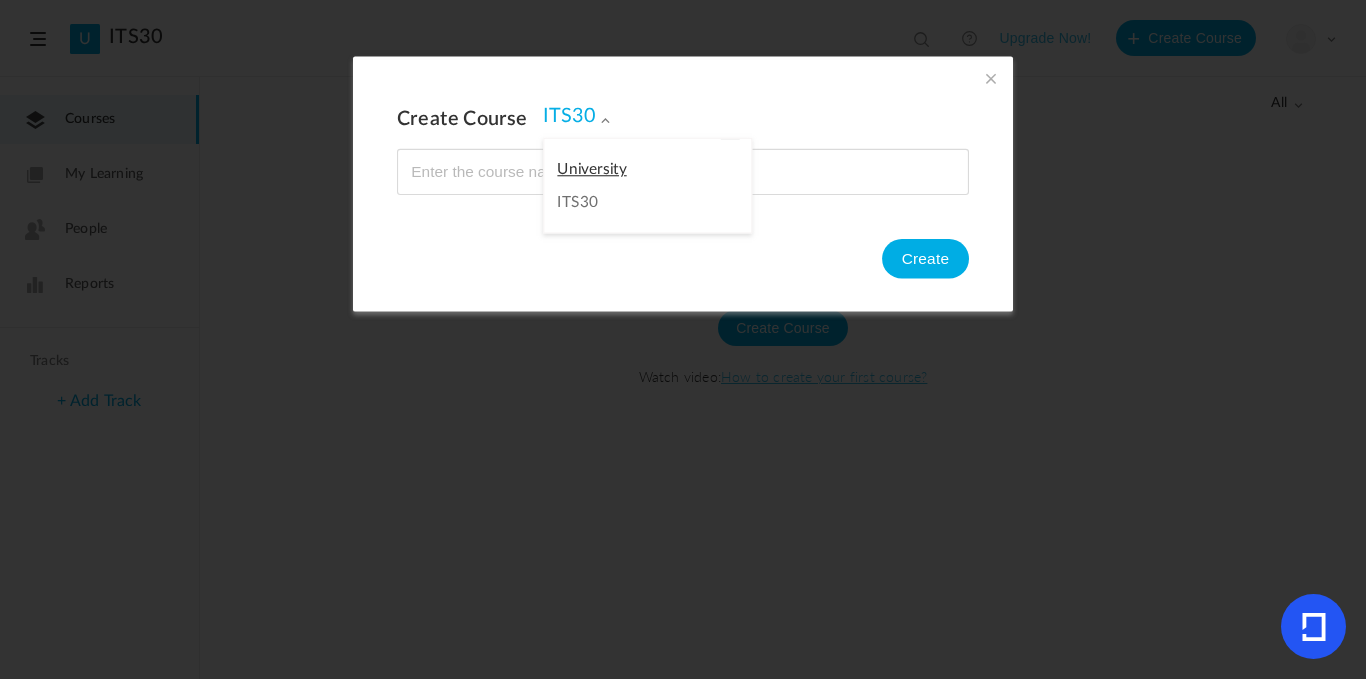 click at bounding box center (605, 121) 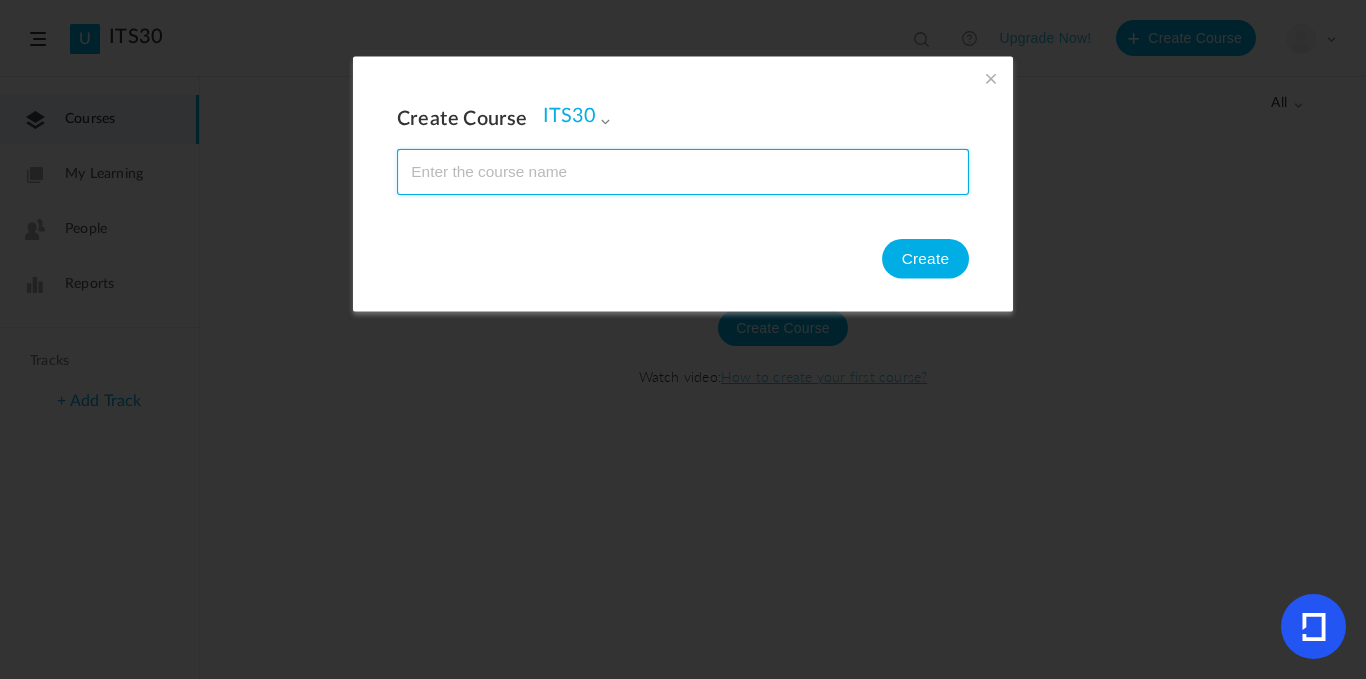 click at bounding box center [683, 172] 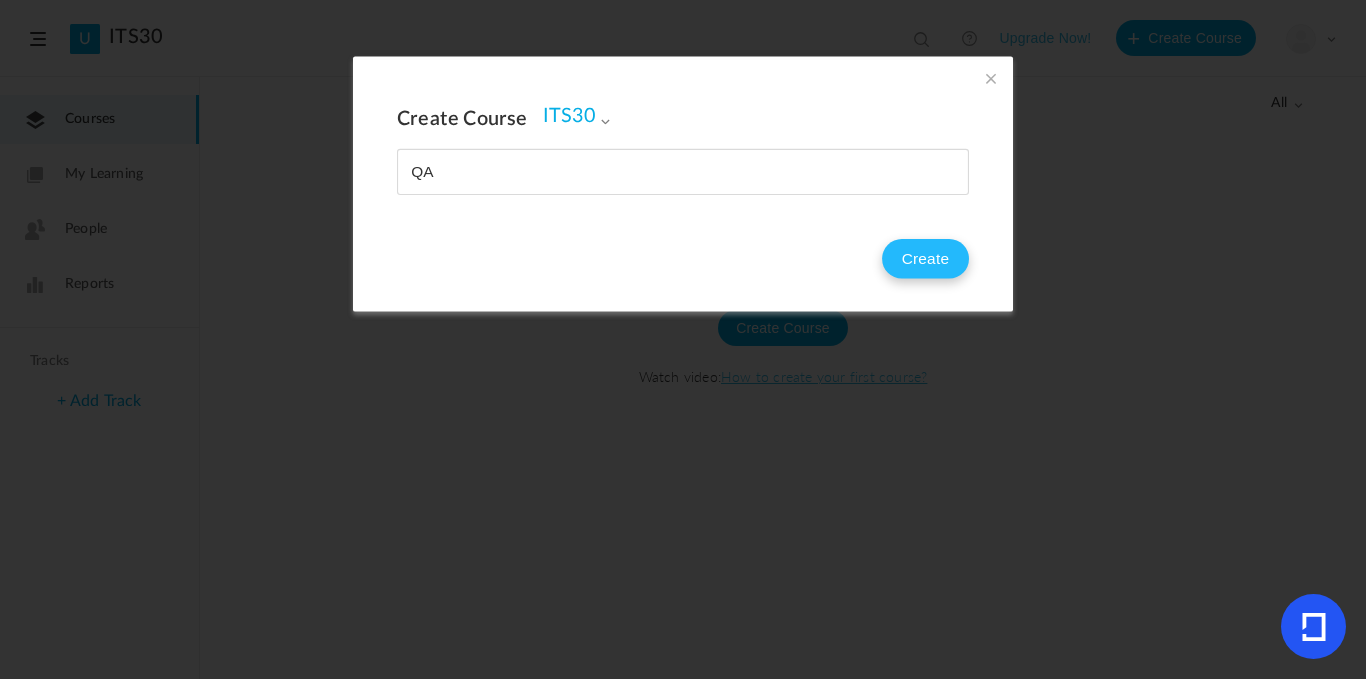 click on "Create" at bounding box center (925, 259) 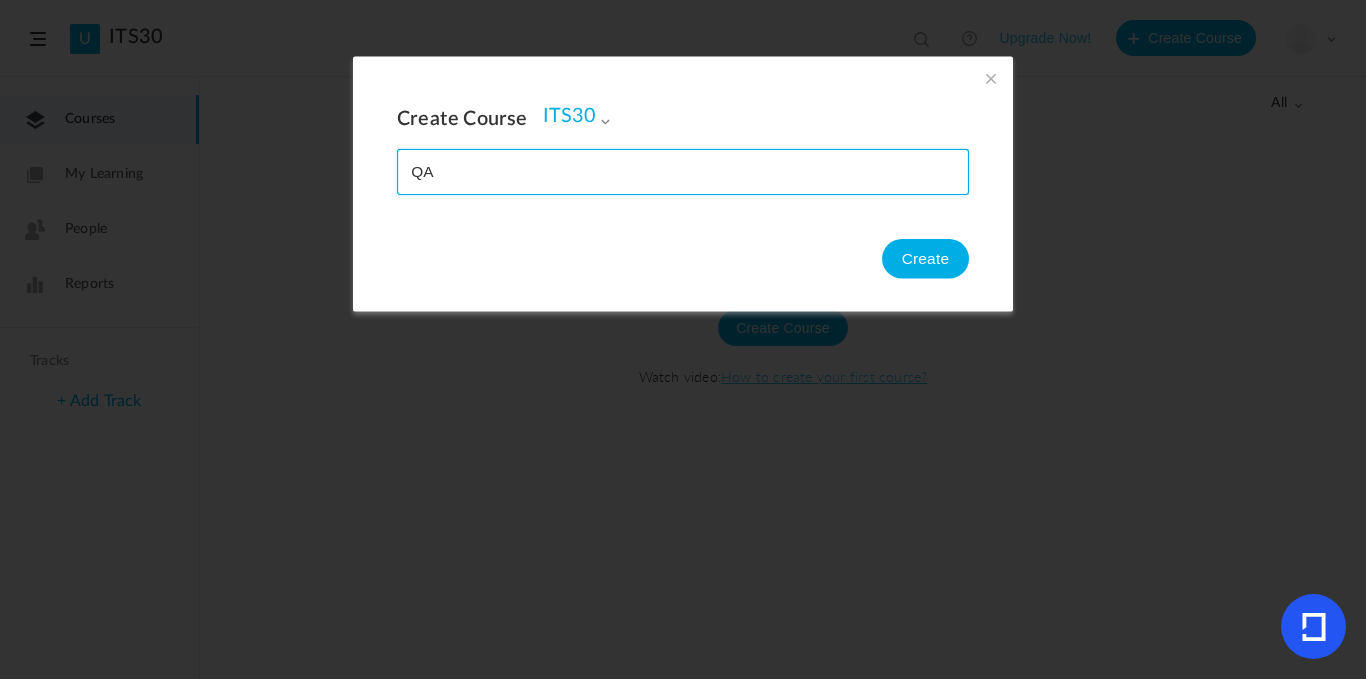 click at bounding box center [683, 172] 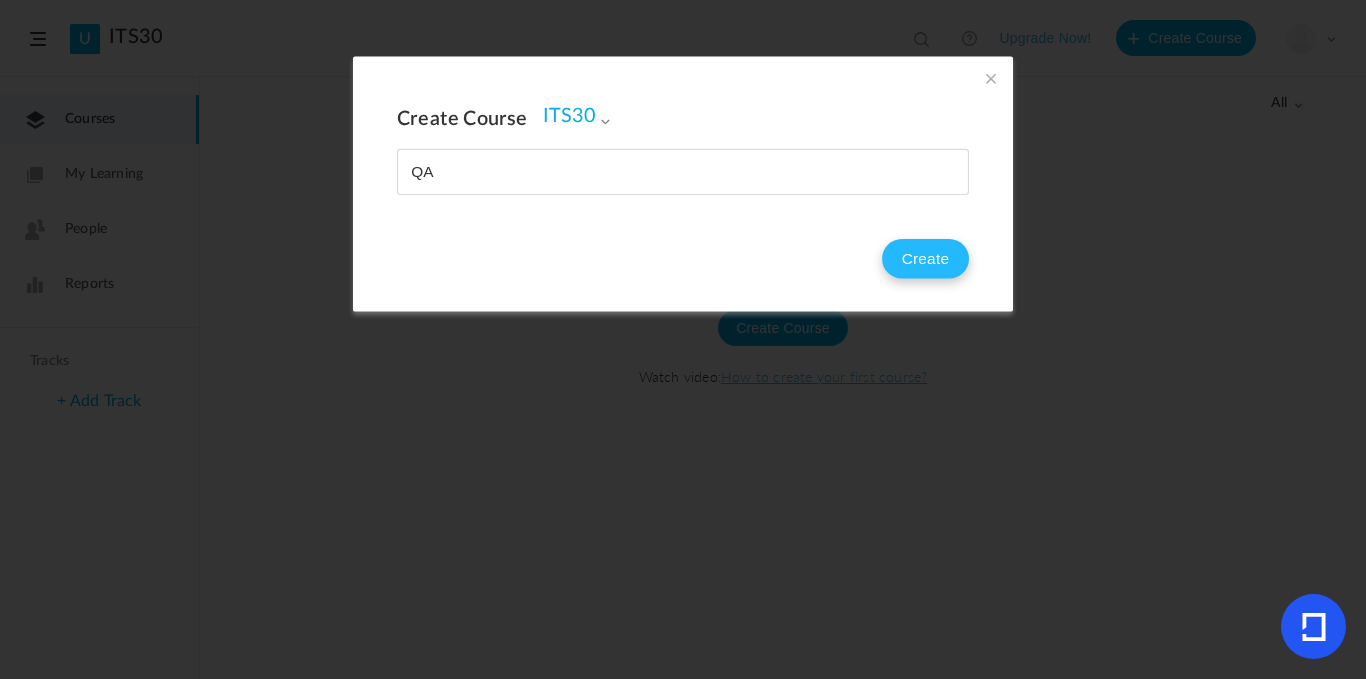 click on "Create" at bounding box center [925, 259] 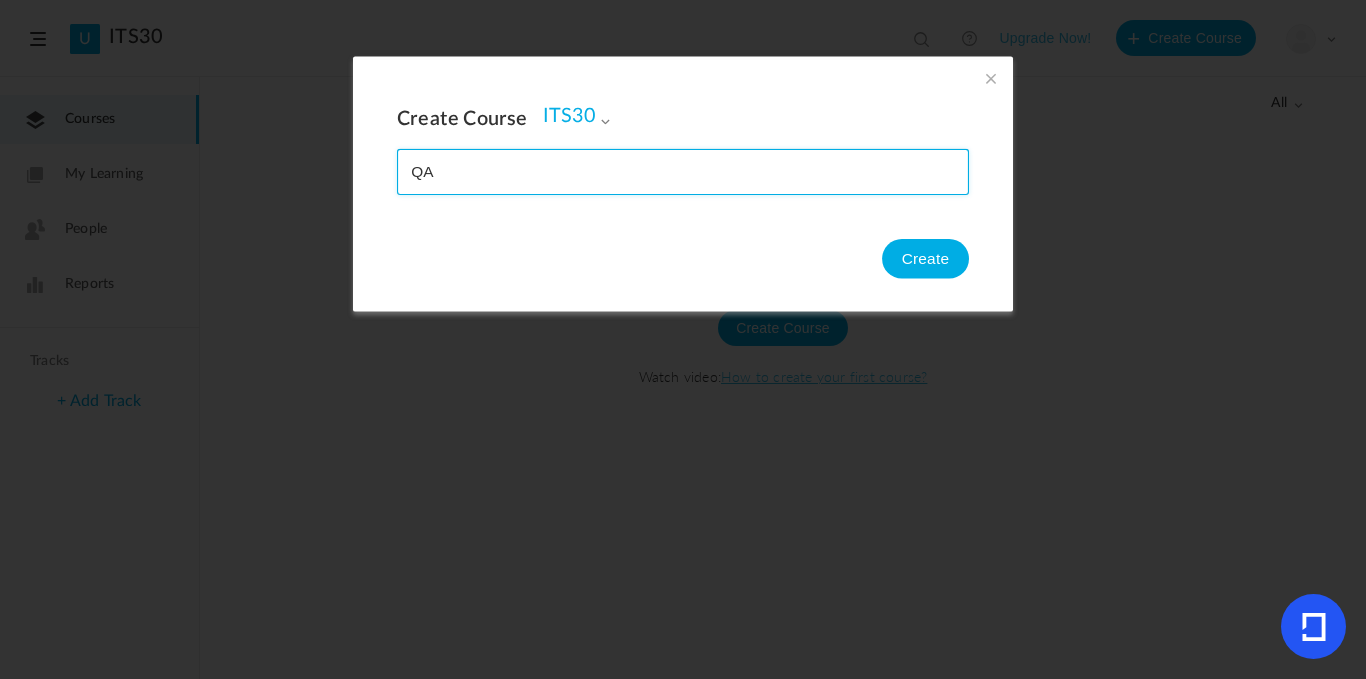 click at bounding box center (683, 172) 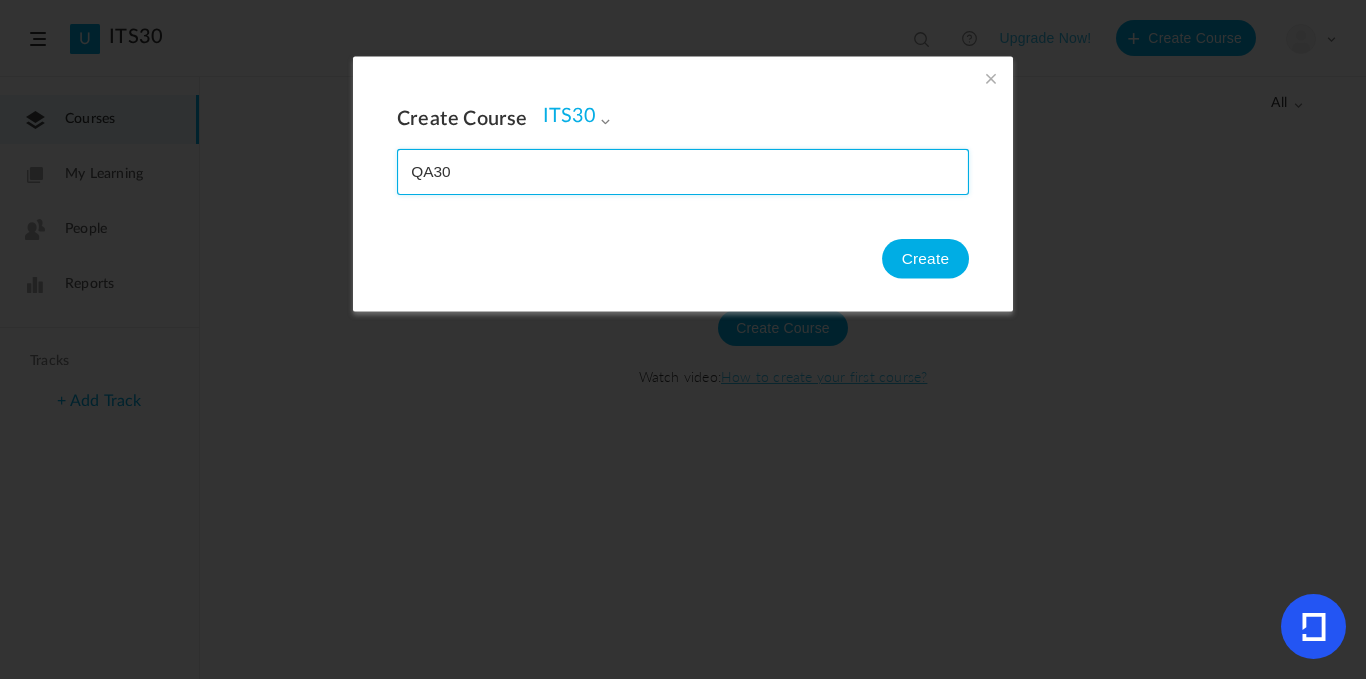 type on "QA30" 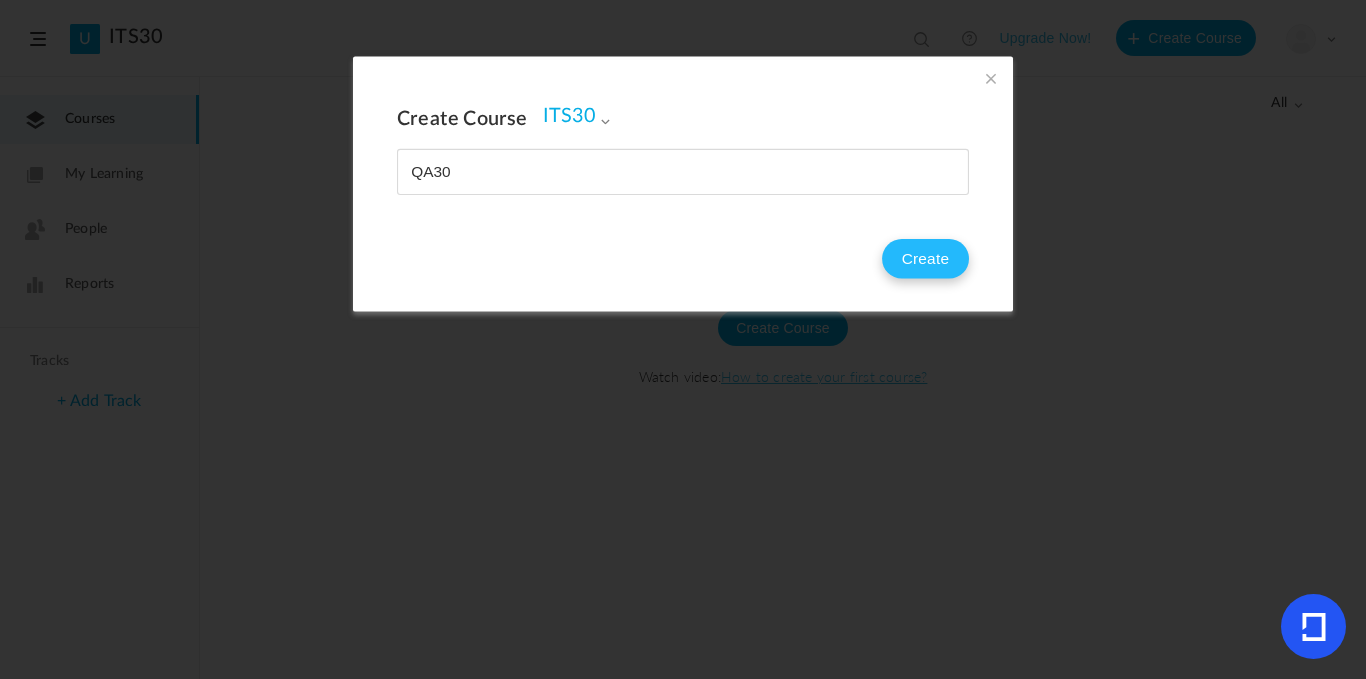 click on "Create" at bounding box center (925, 259) 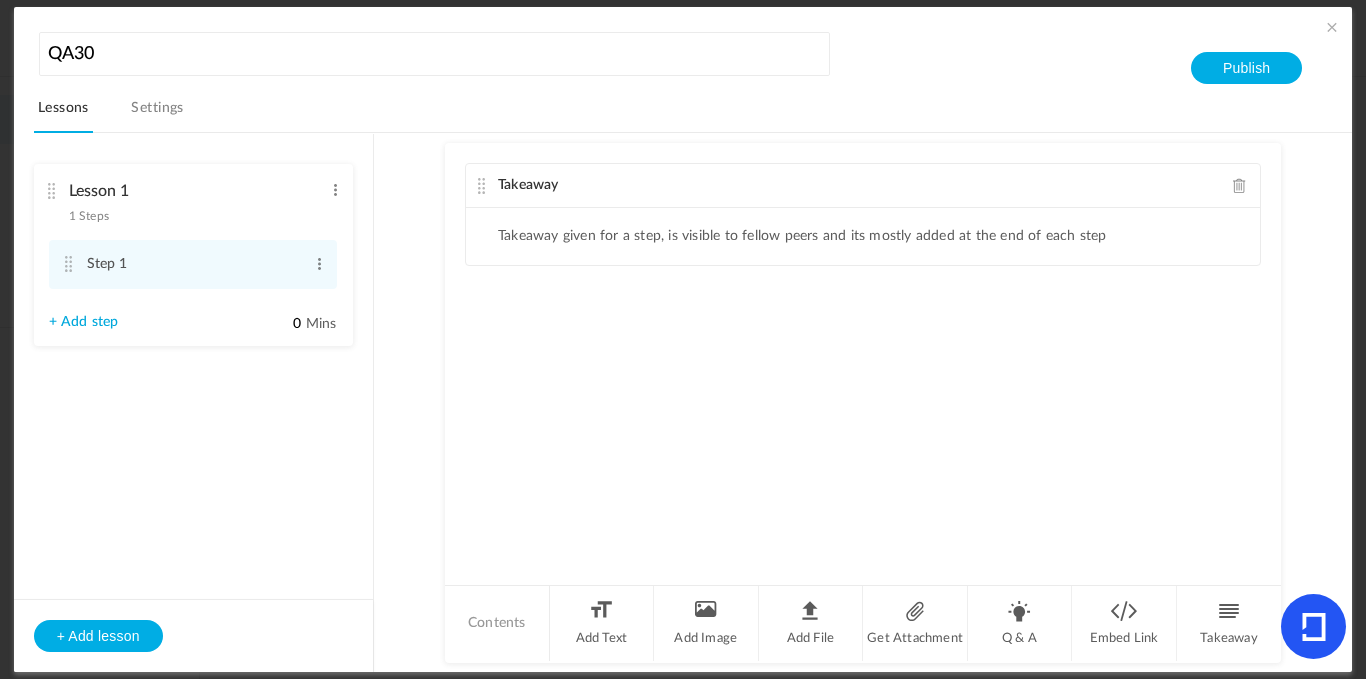 click on "Settings" at bounding box center [157, 114] 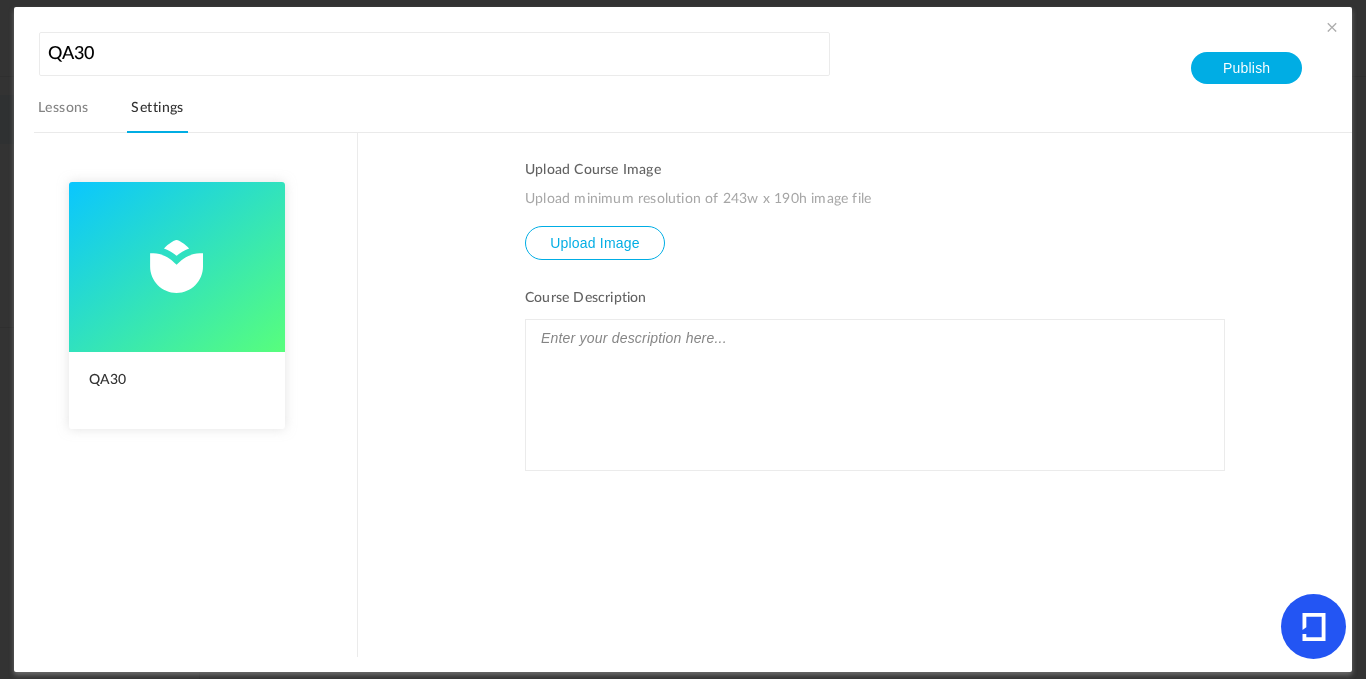 click on "Lessons" at bounding box center [63, 114] 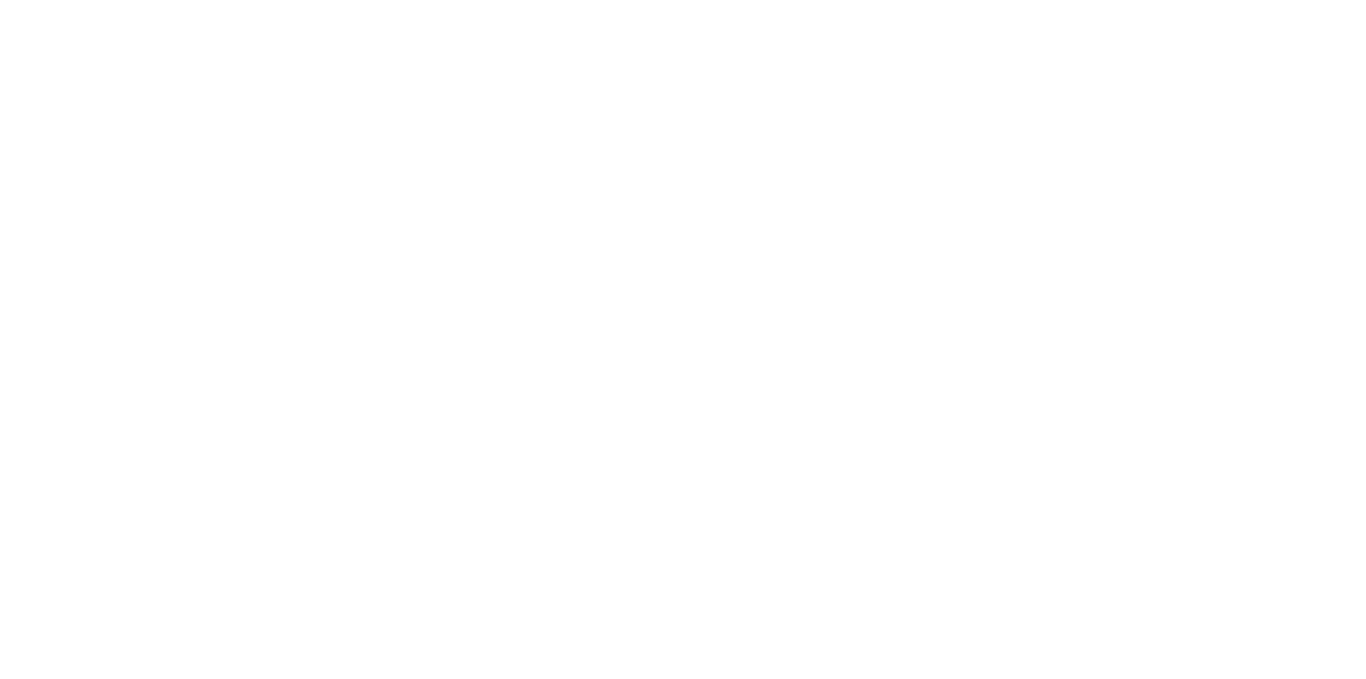 scroll, scrollTop: 0, scrollLeft: 0, axis: both 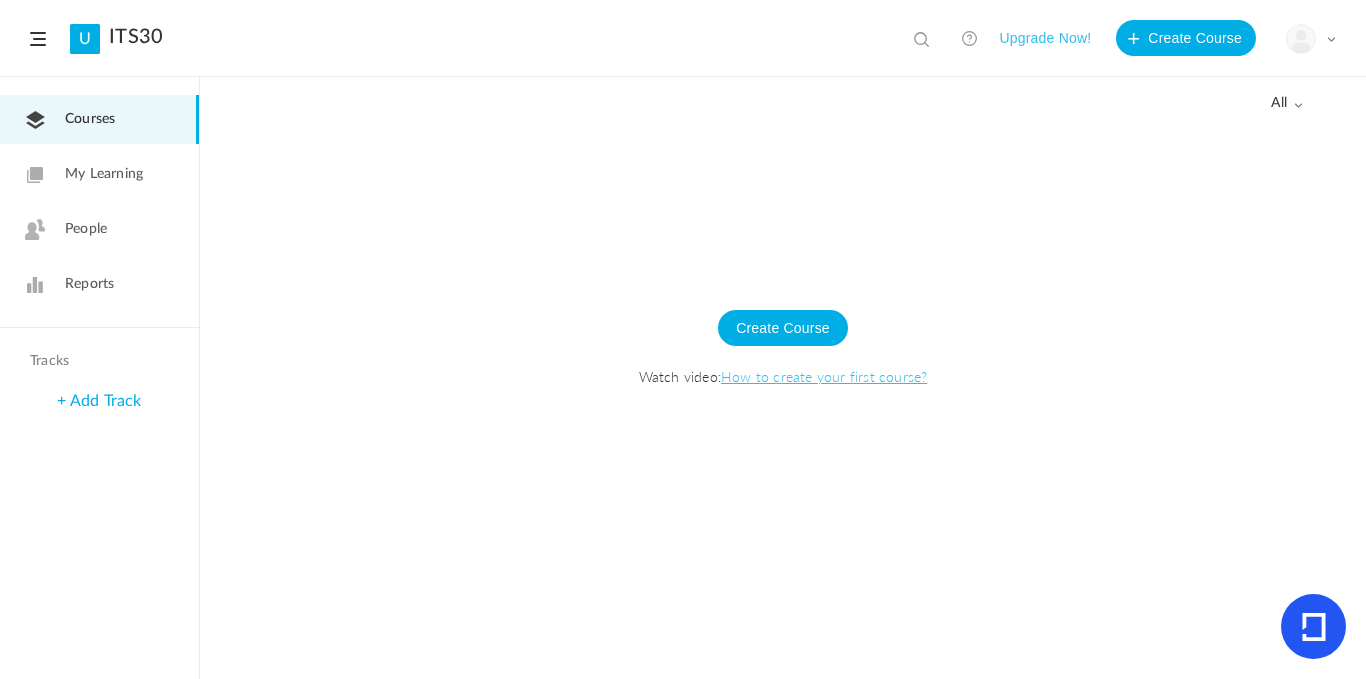 click on "My Learning" at bounding box center [104, 174] 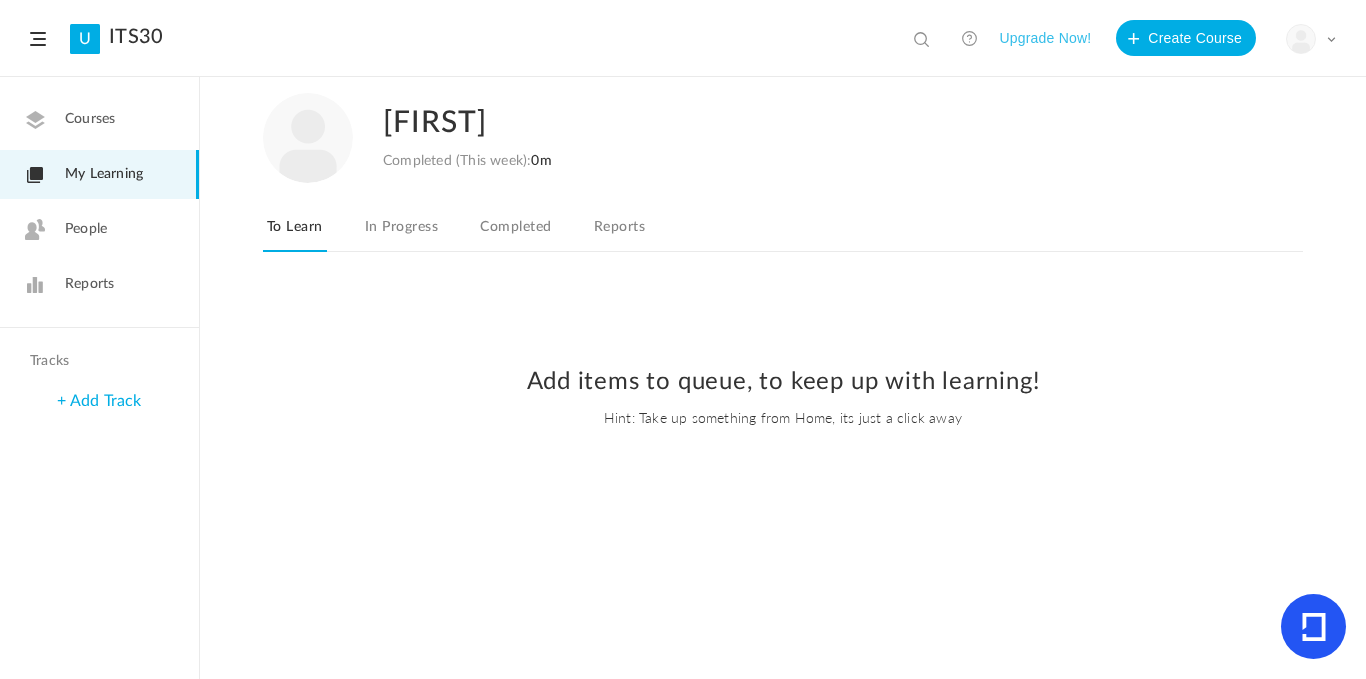 click on "Courses" at bounding box center [90, 119] 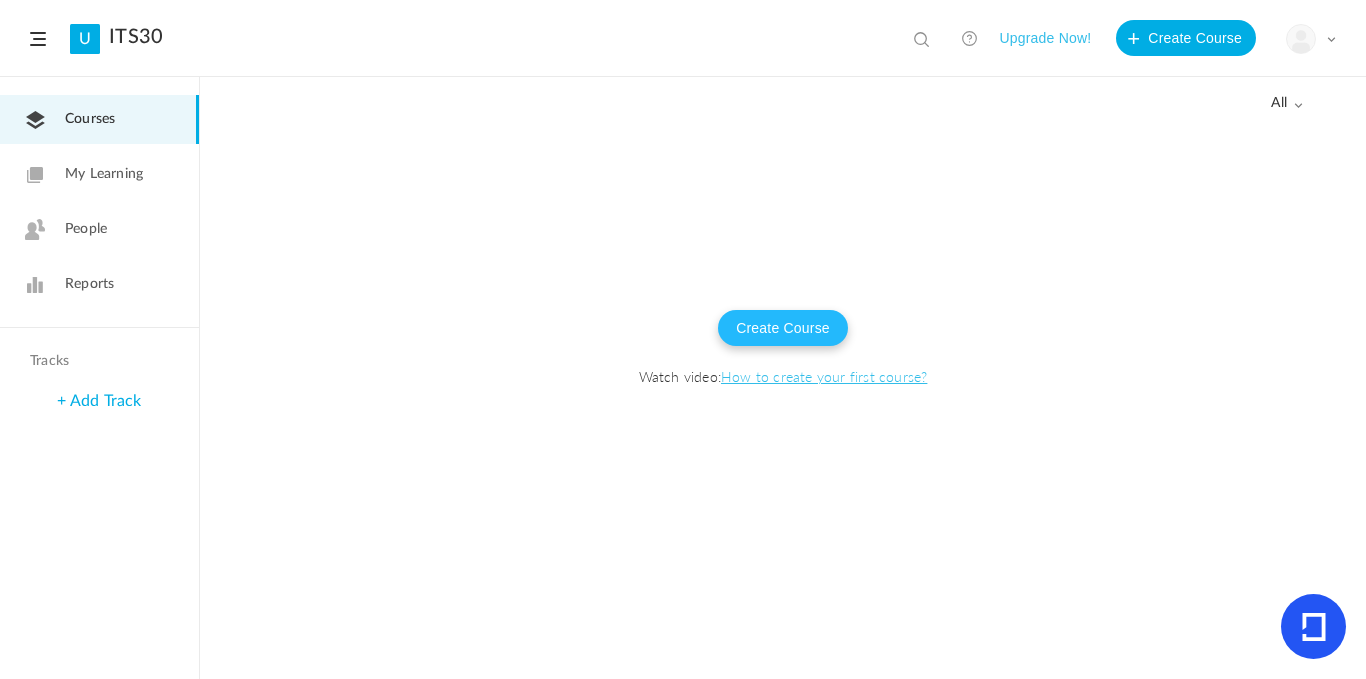 click on "Create Course" at bounding box center (783, 328) 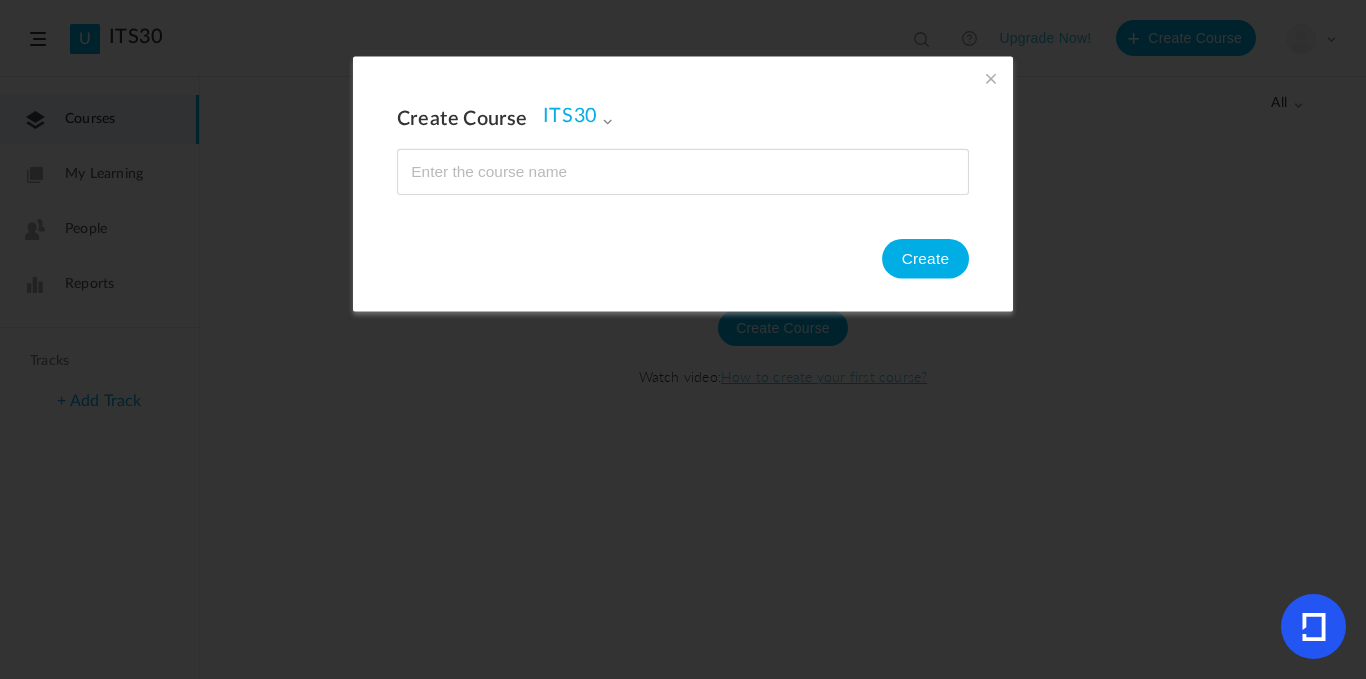 click at bounding box center (683, 172) 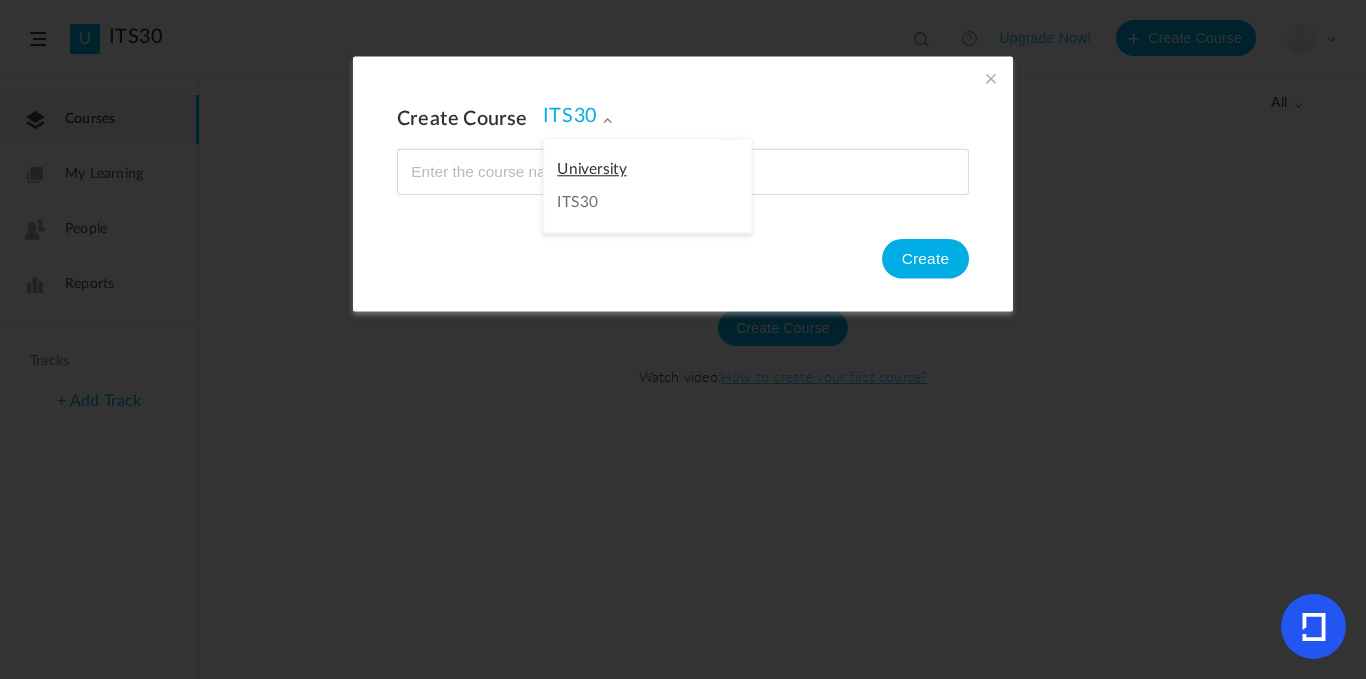 click on "ITS30" at bounding box center (647, 203) 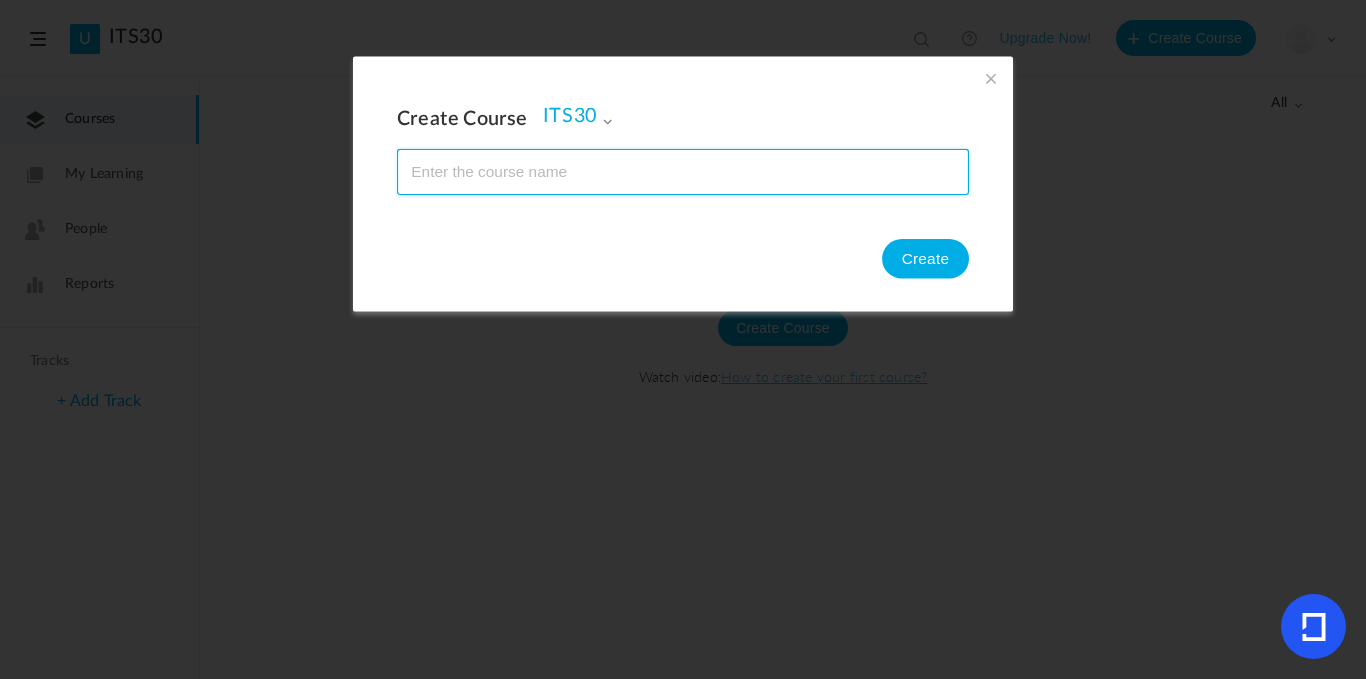 click at bounding box center [683, 172] 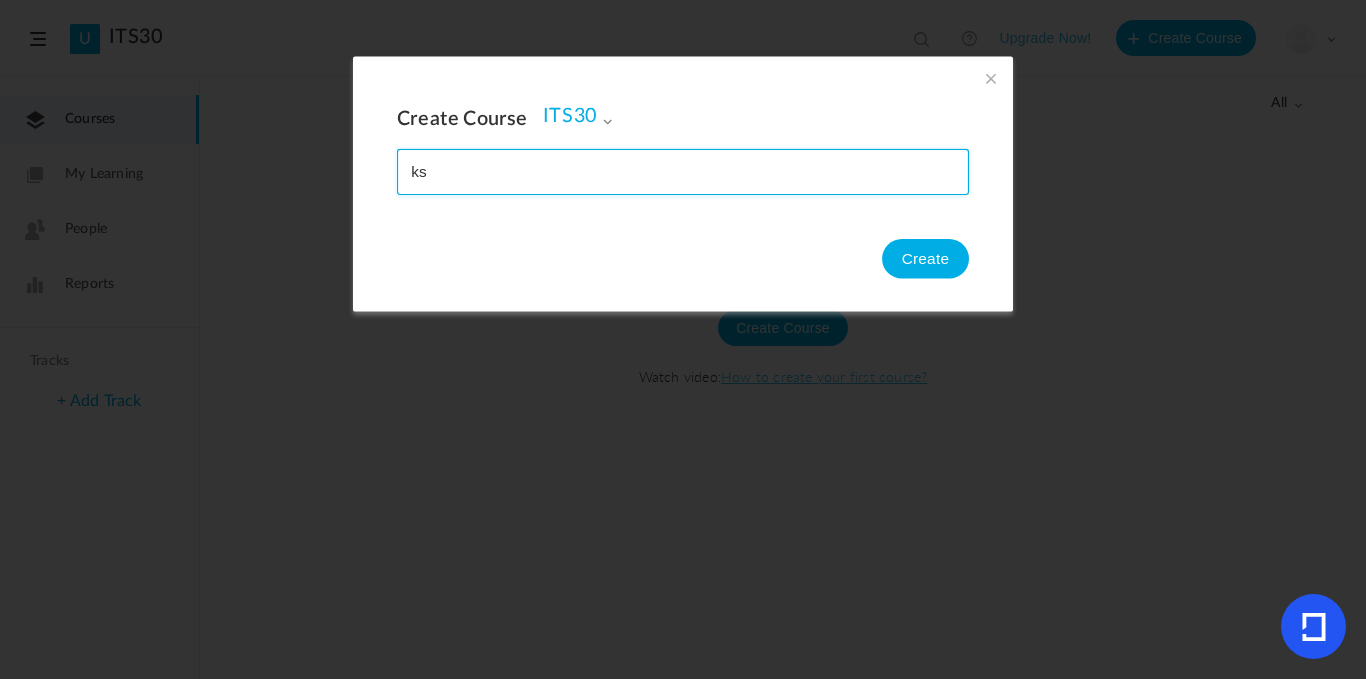 type on "ks" 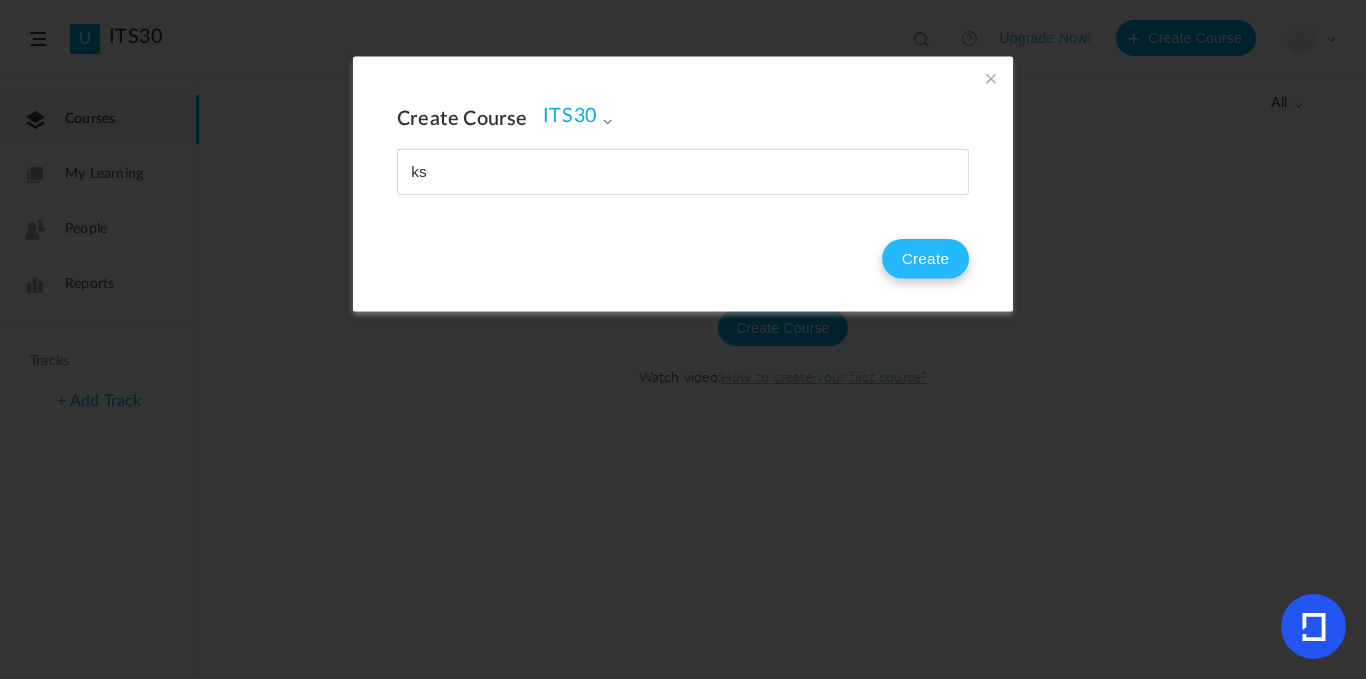 click on "Create" at bounding box center (925, 259) 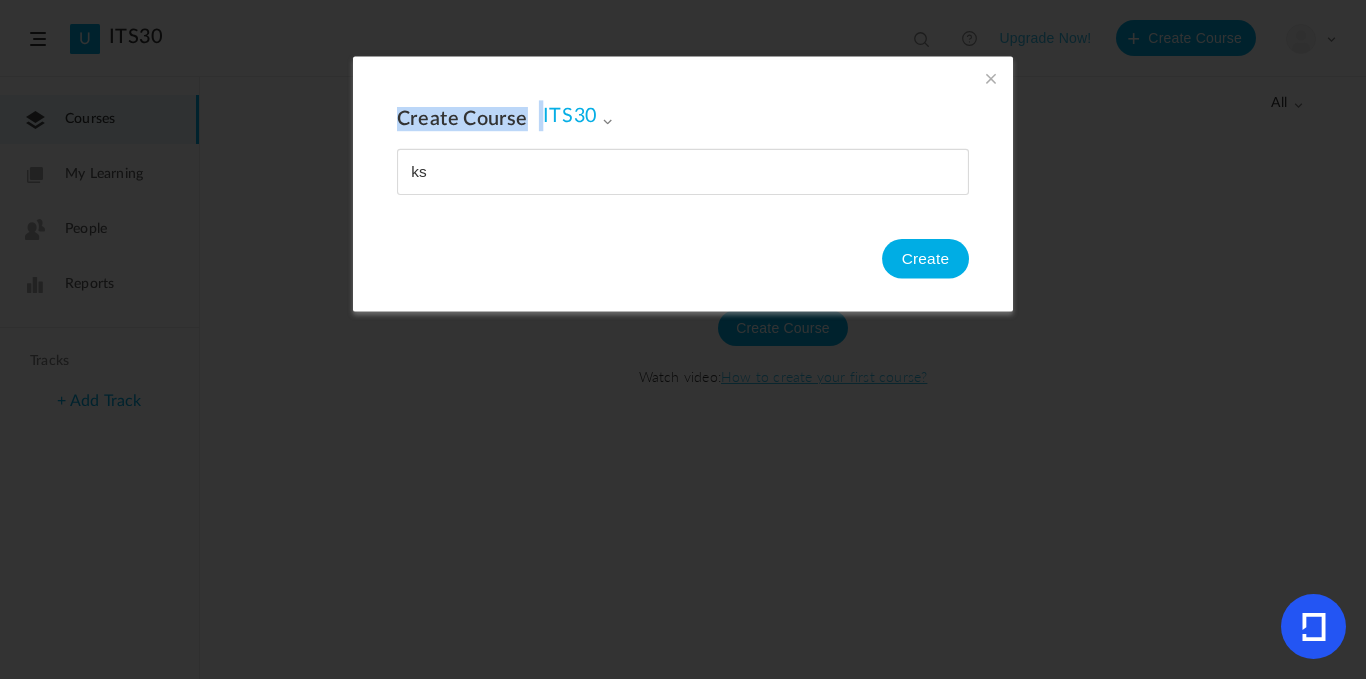 drag, startPoint x: 499, startPoint y: 24, endPoint x: 866, endPoint y: 32, distance: 367.0872 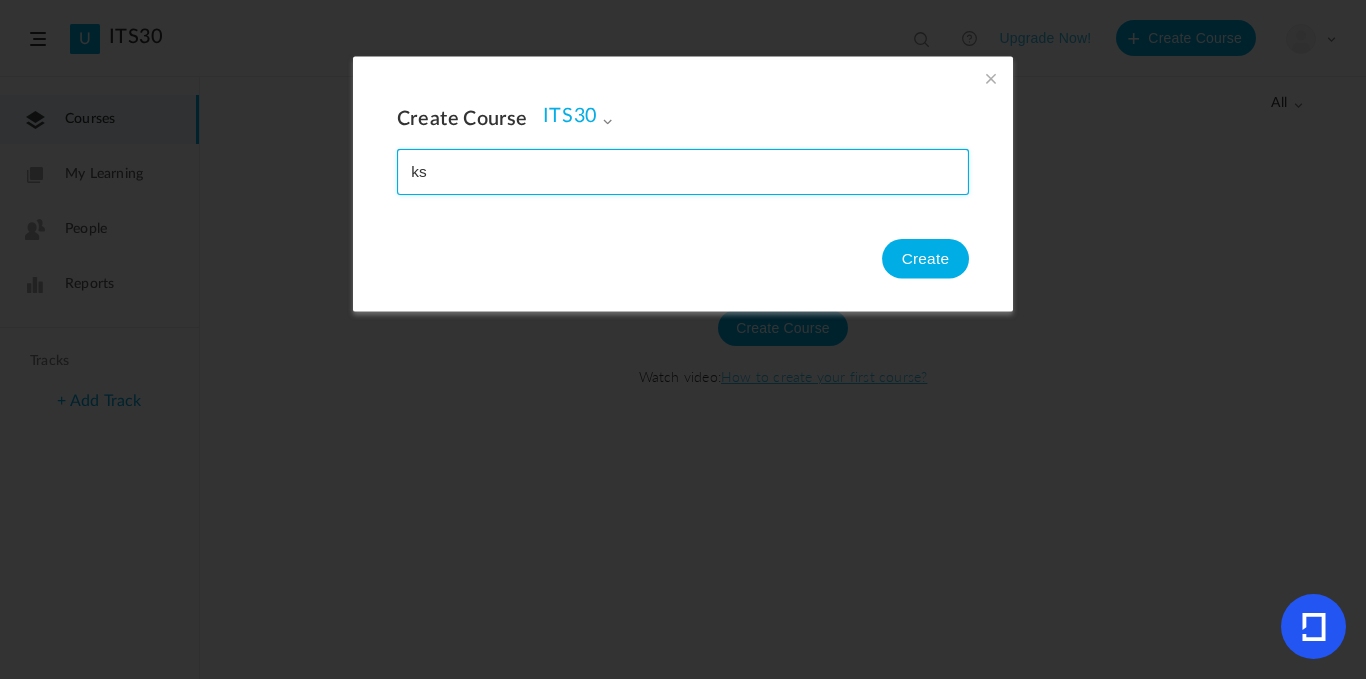 click at bounding box center [683, 172] 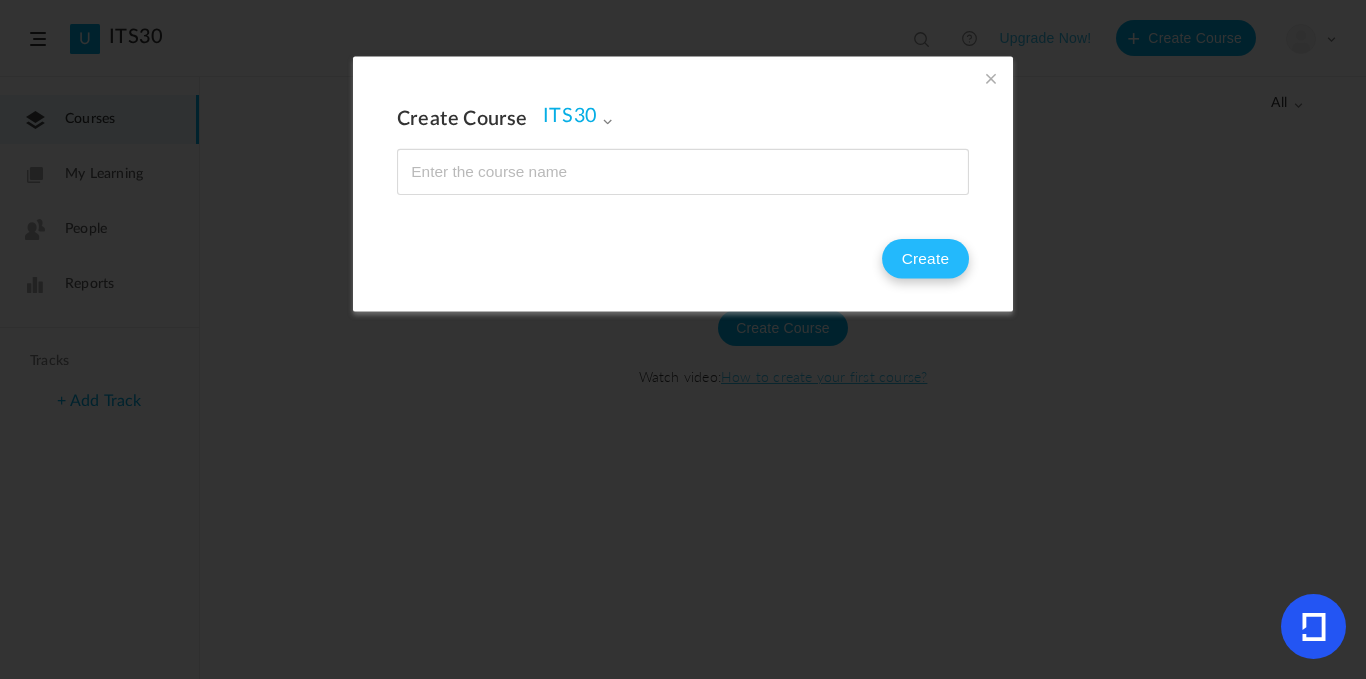 click on "Create" at bounding box center (925, 259) 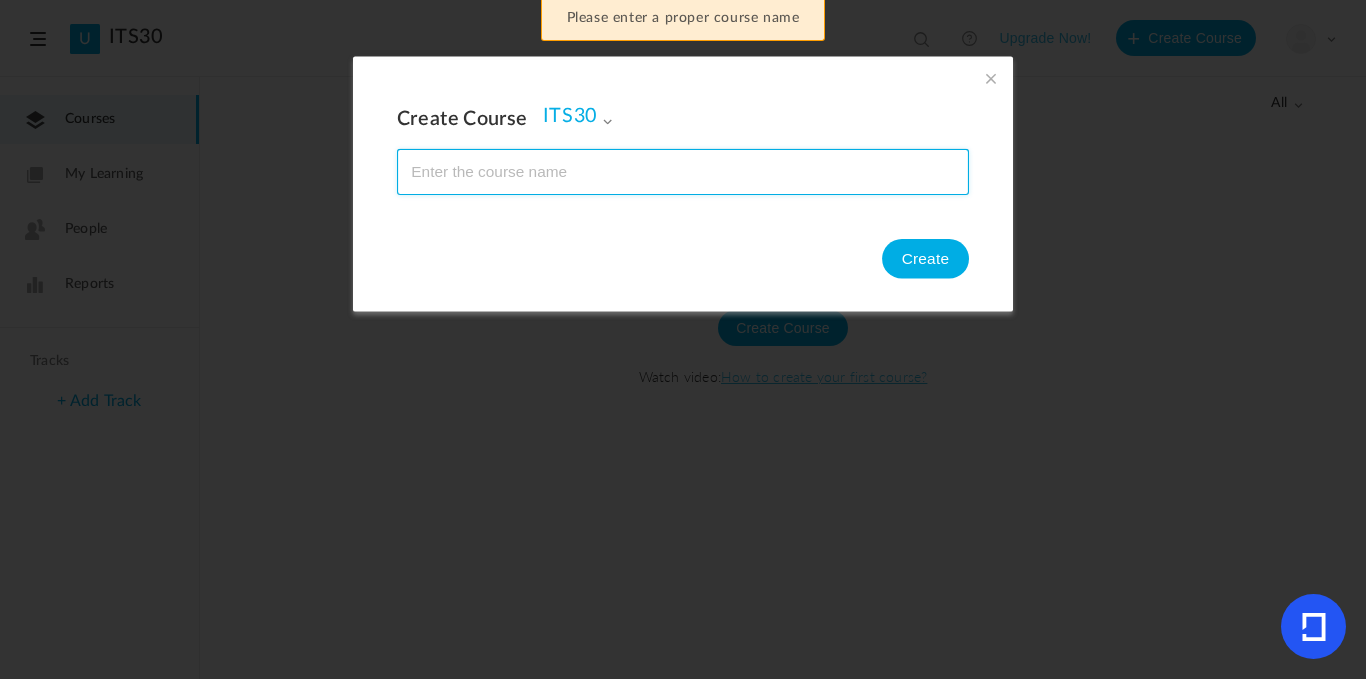 click at bounding box center [683, 172] 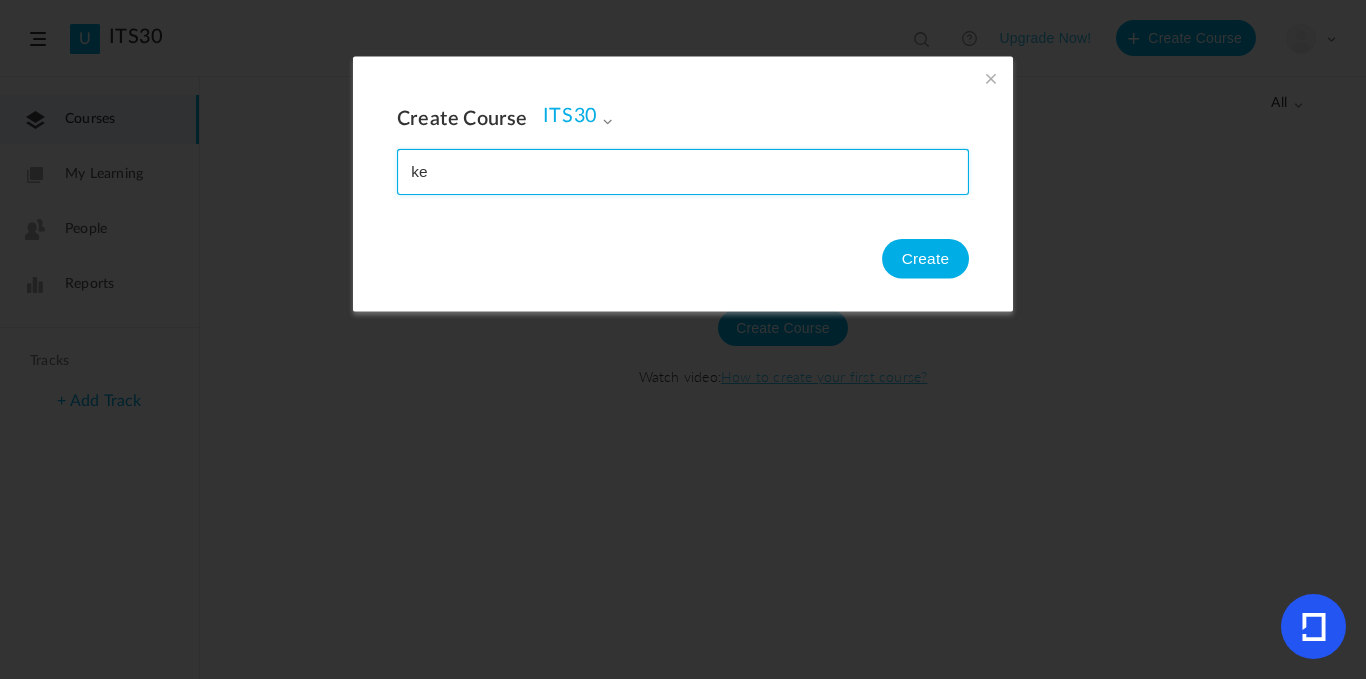 type on "ke" 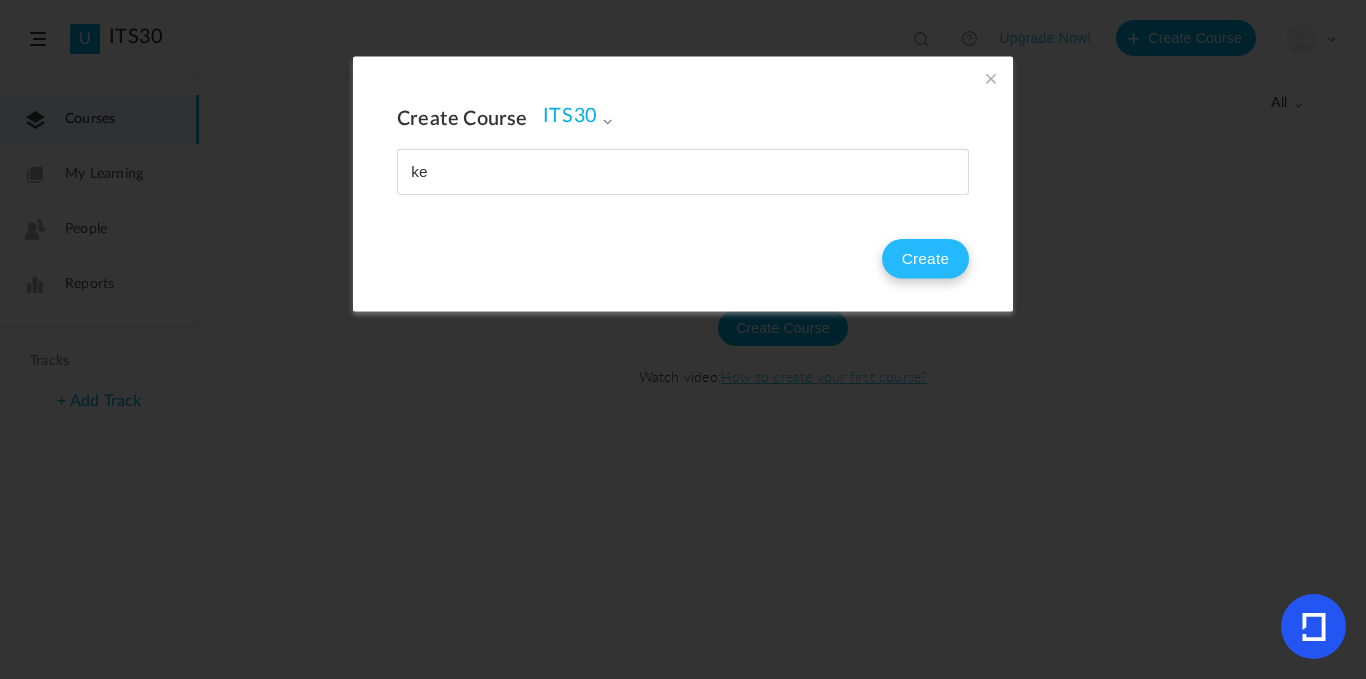 click on "Create" at bounding box center (925, 259) 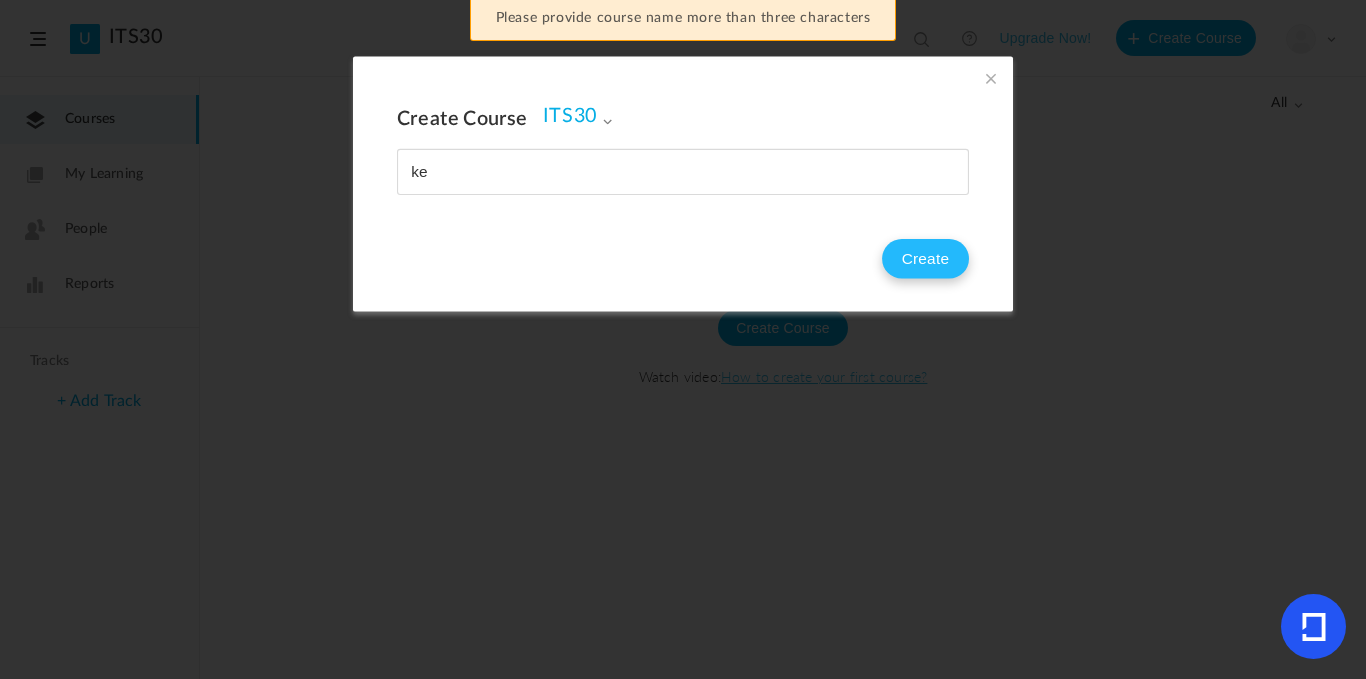 click on "Create" at bounding box center (925, 259) 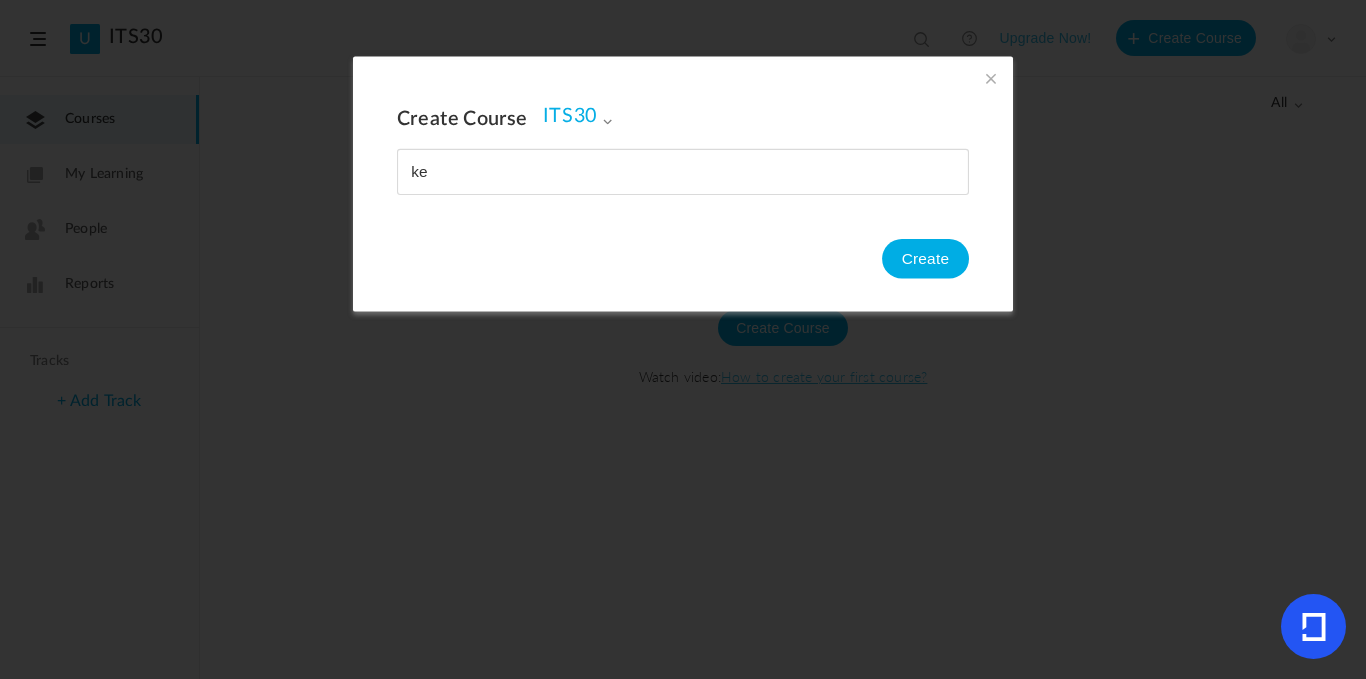 drag, startPoint x: 498, startPoint y: 15, endPoint x: 776, endPoint y: 110, distance: 293.78394 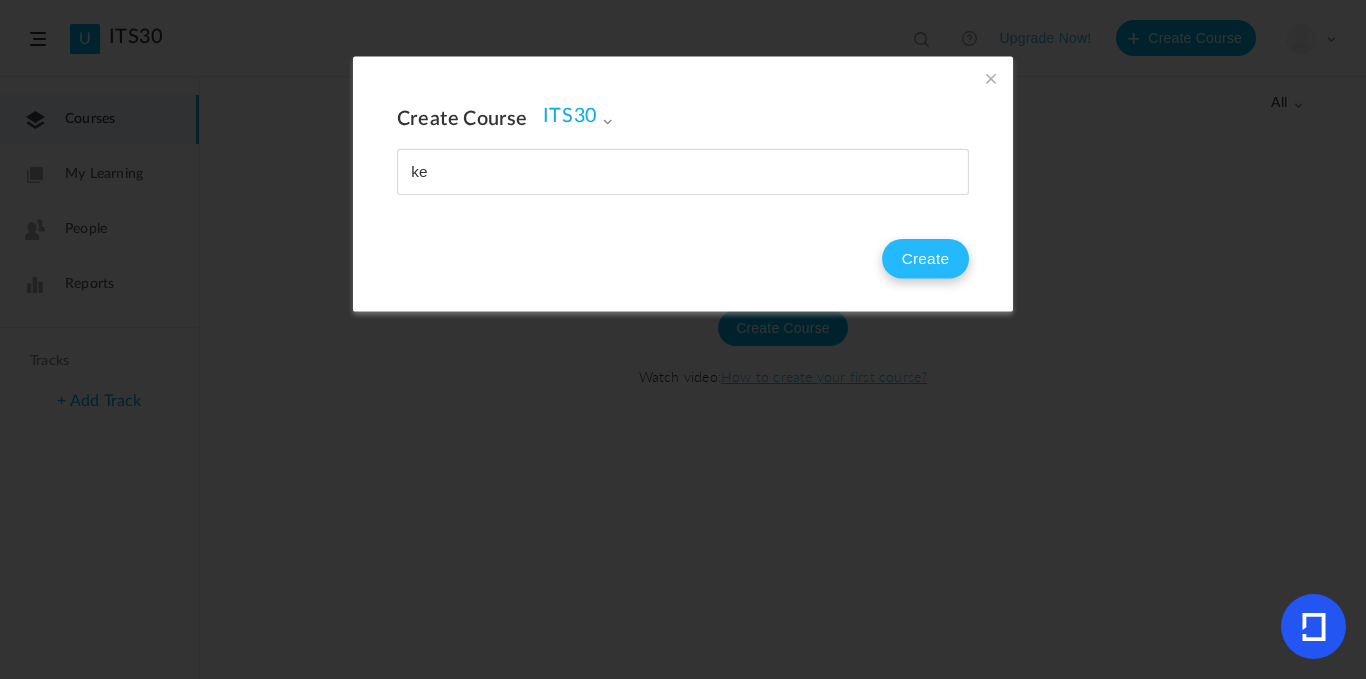 click on "Create" at bounding box center [925, 259] 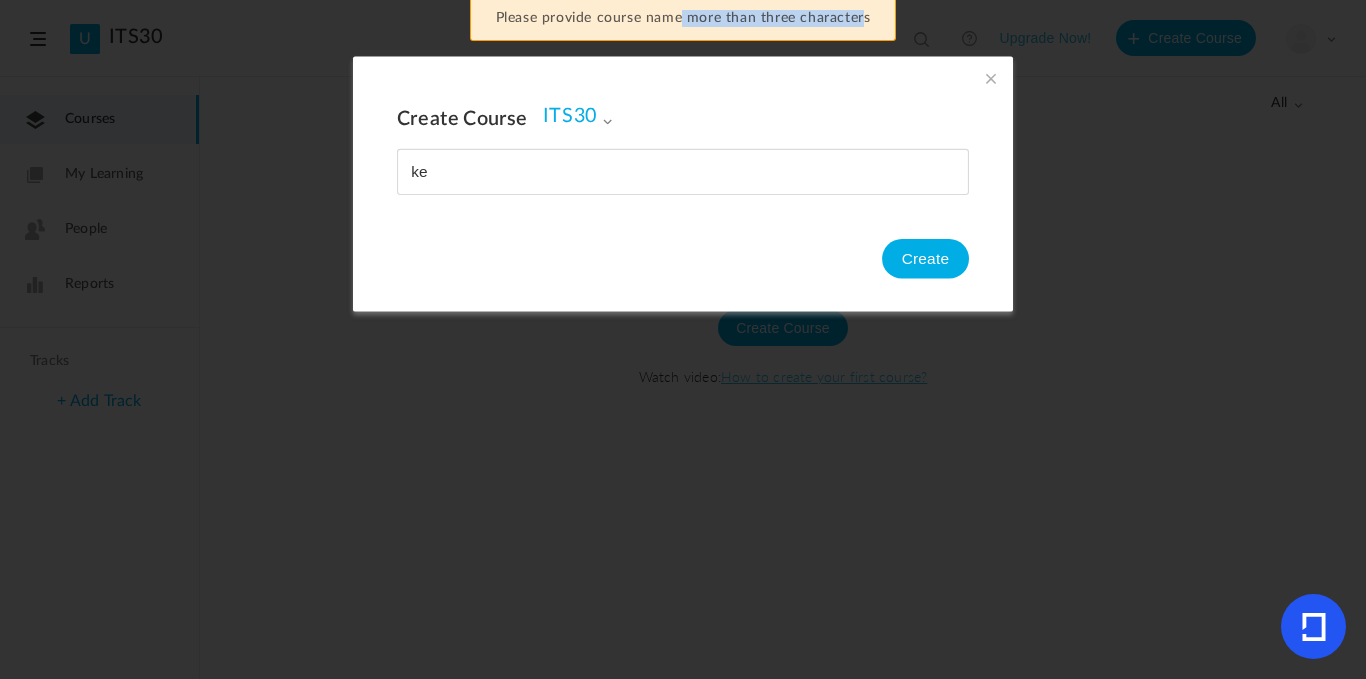 drag, startPoint x: 681, startPoint y: 15, endPoint x: 866, endPoint y: 24, distance: 185.2188 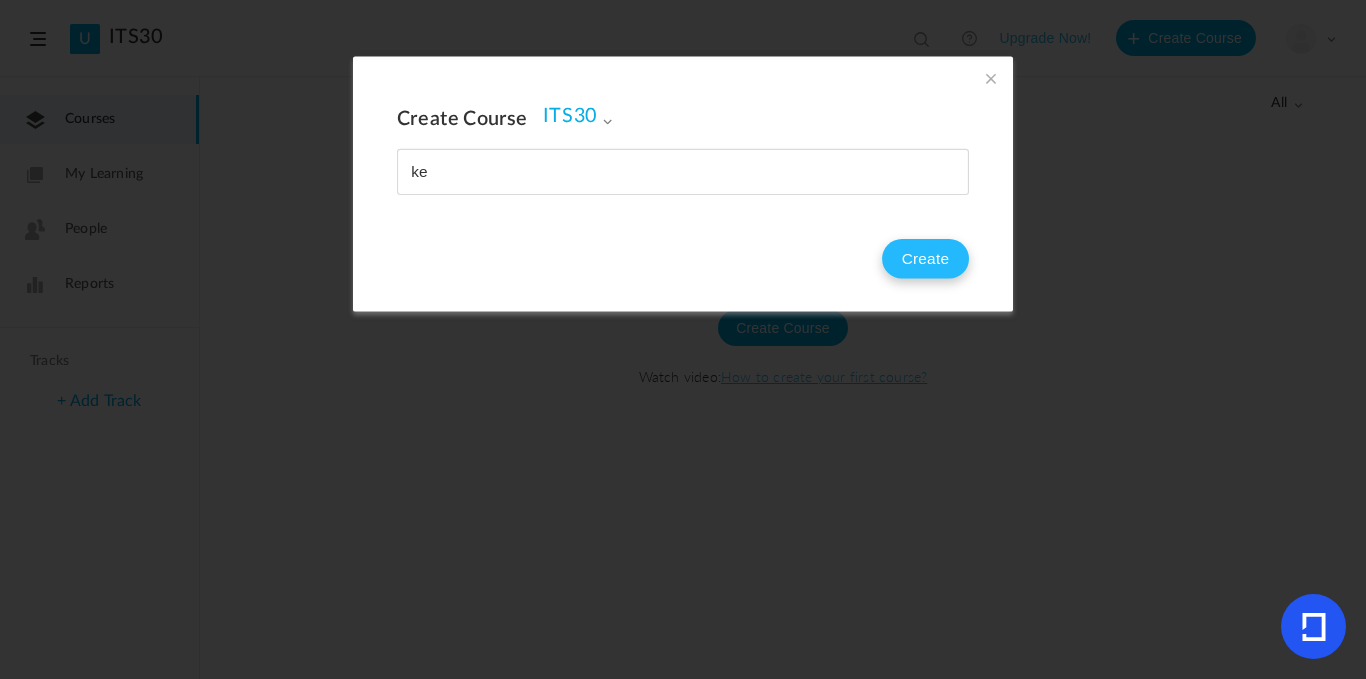 click on "Create" at bounding box center (925, 259) 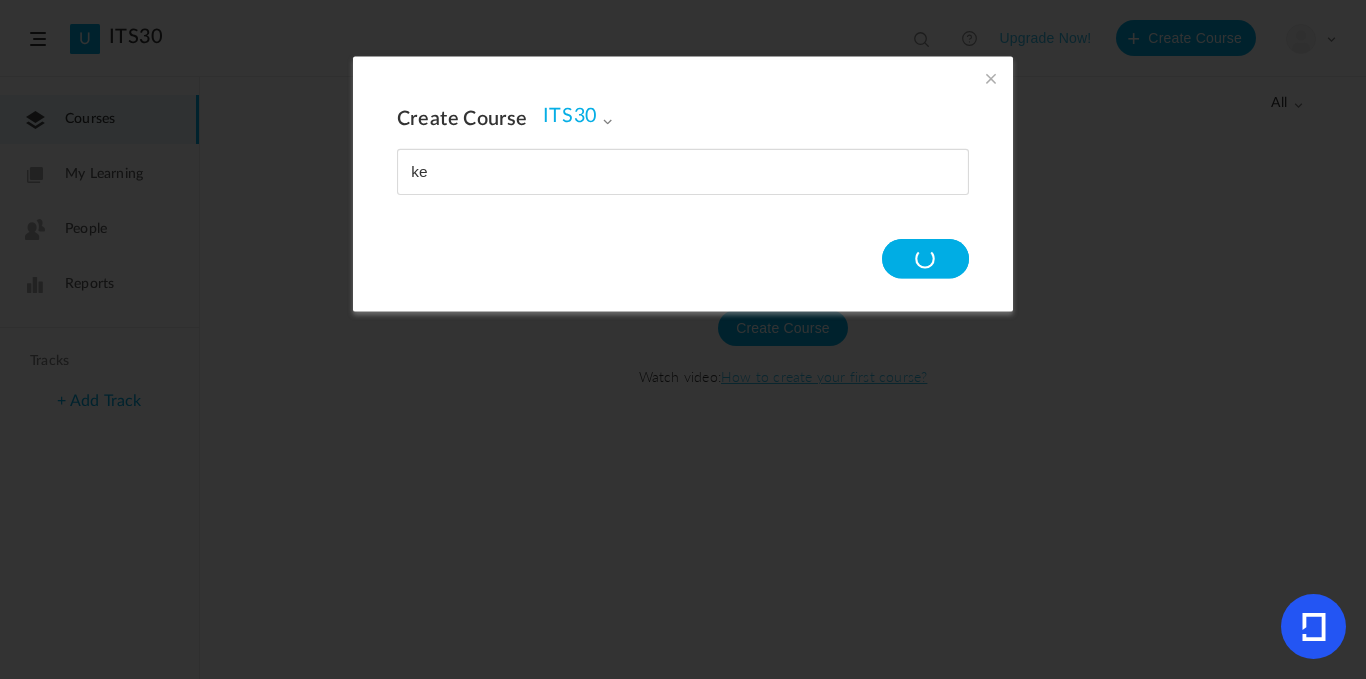 click on "Create Course
ITS30
ITS30
Create" at bounding box center [683, 183] 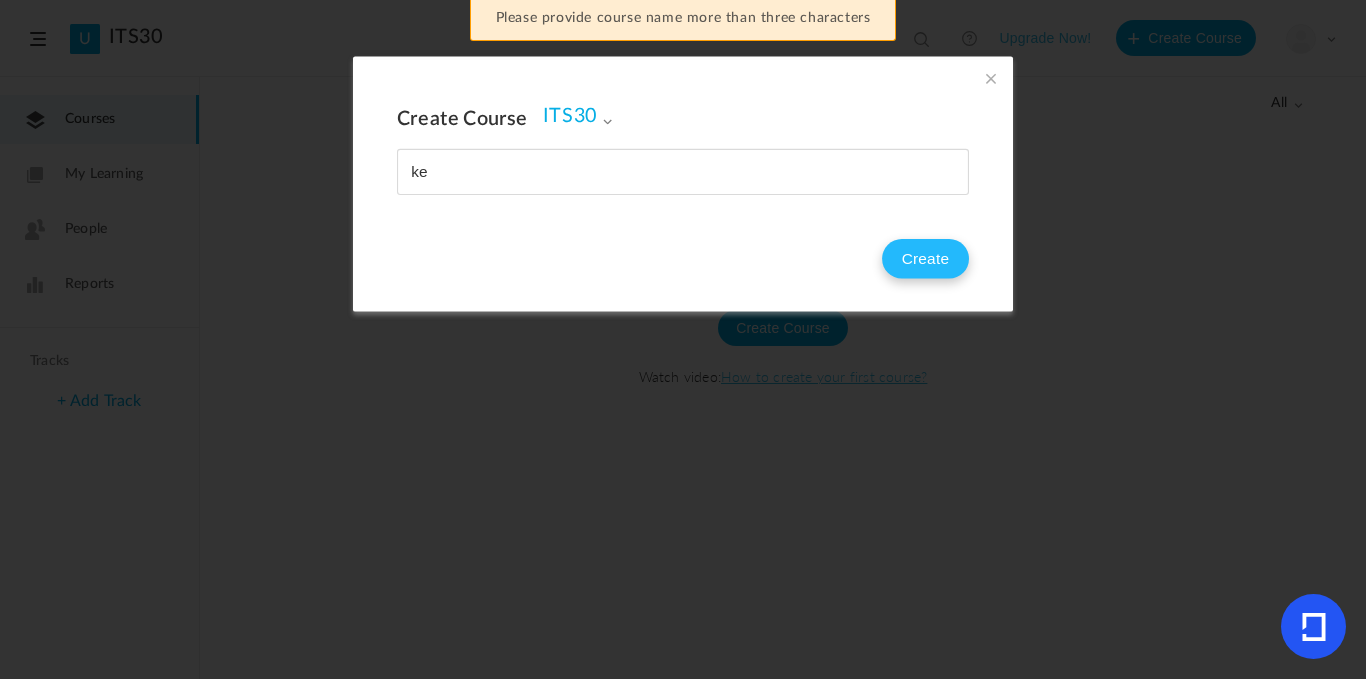 click on "Create" at bounding box center [925, 259] 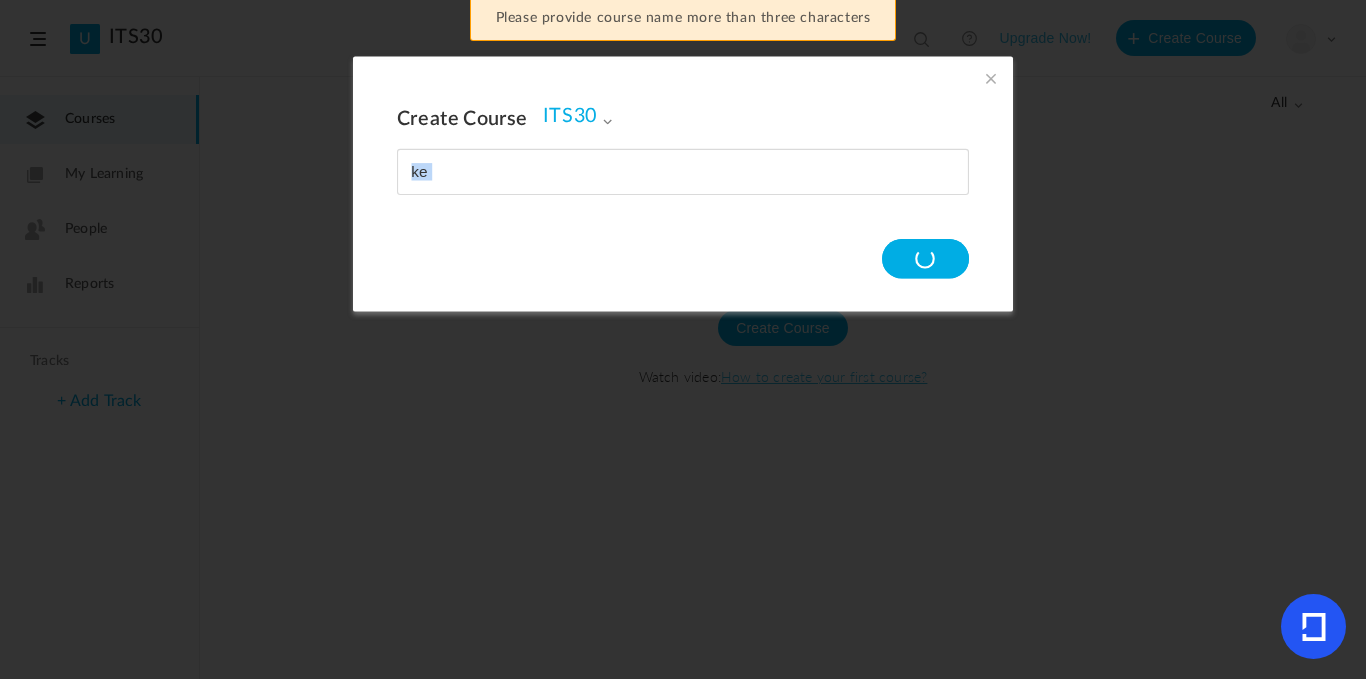 click on "Create Course
ITS30
ITS30
Create" at bounding box center [683, 183] 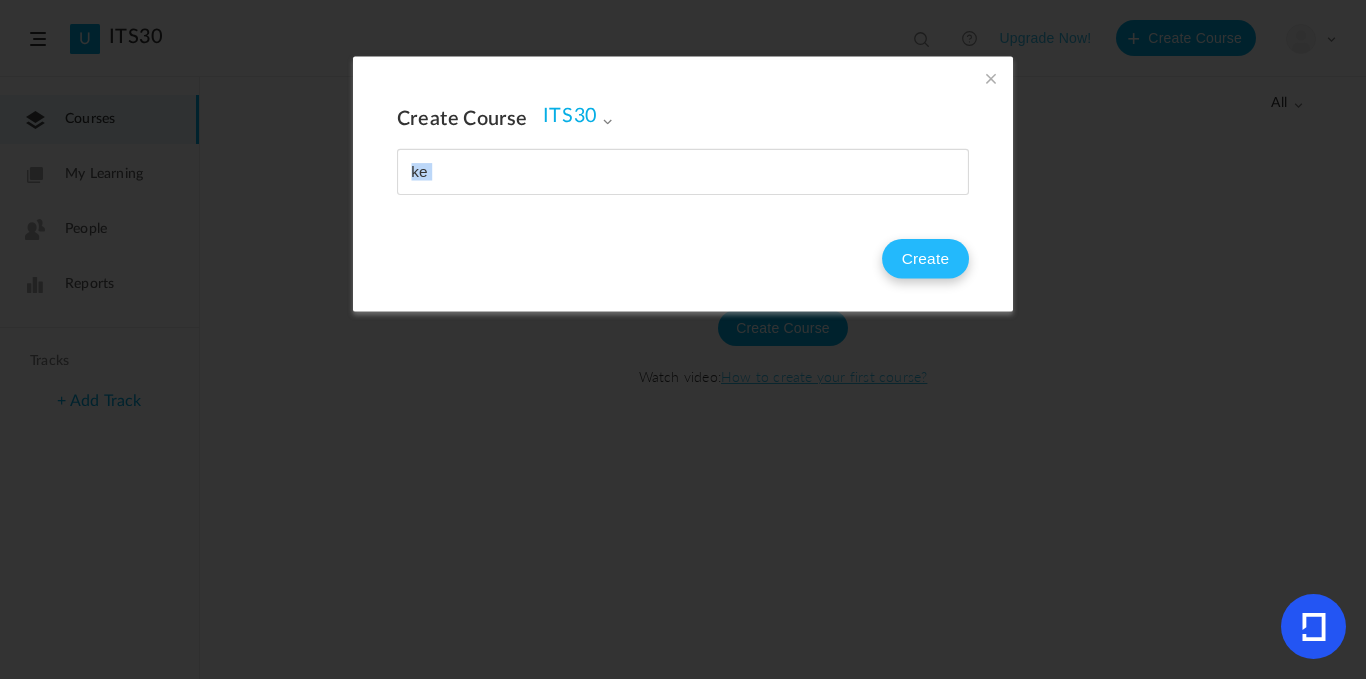 click on "Create" at bounding box center [925, 259] 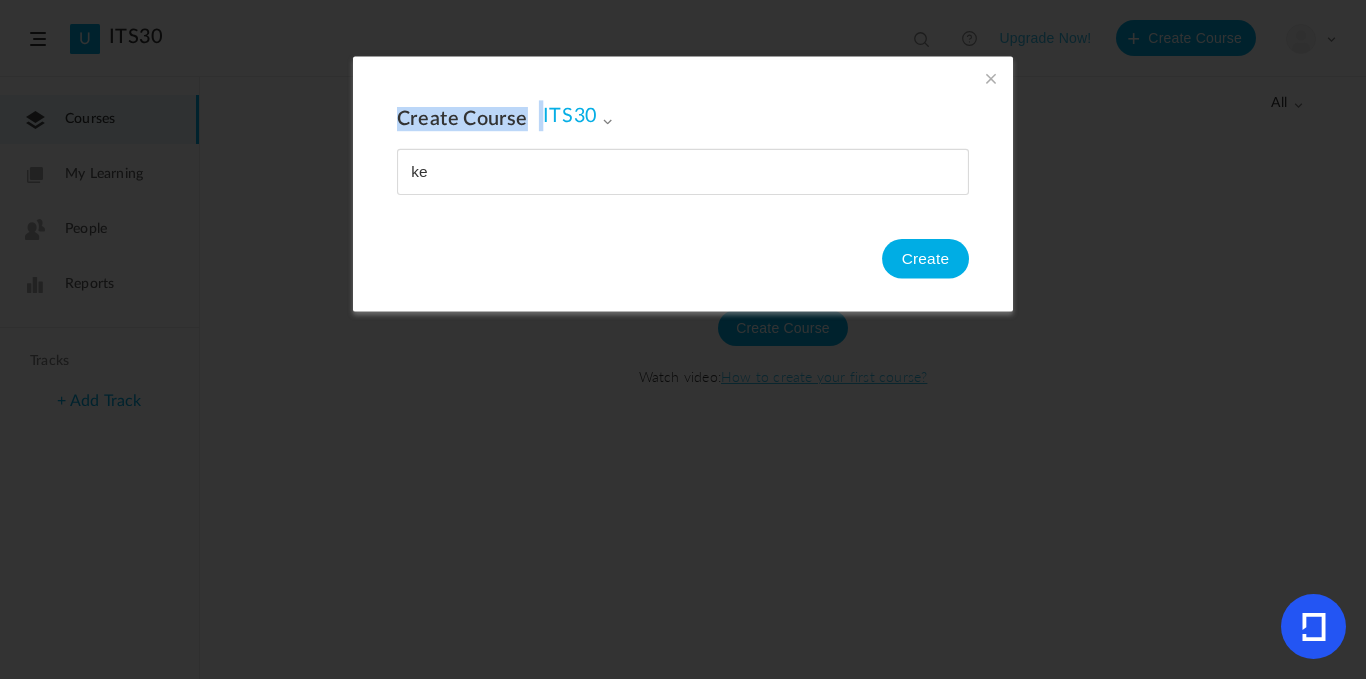 drag, startPoint x: 856, startPoint y: 18, endPoint x: 820, endPoint y: 21, distance: 36.124783 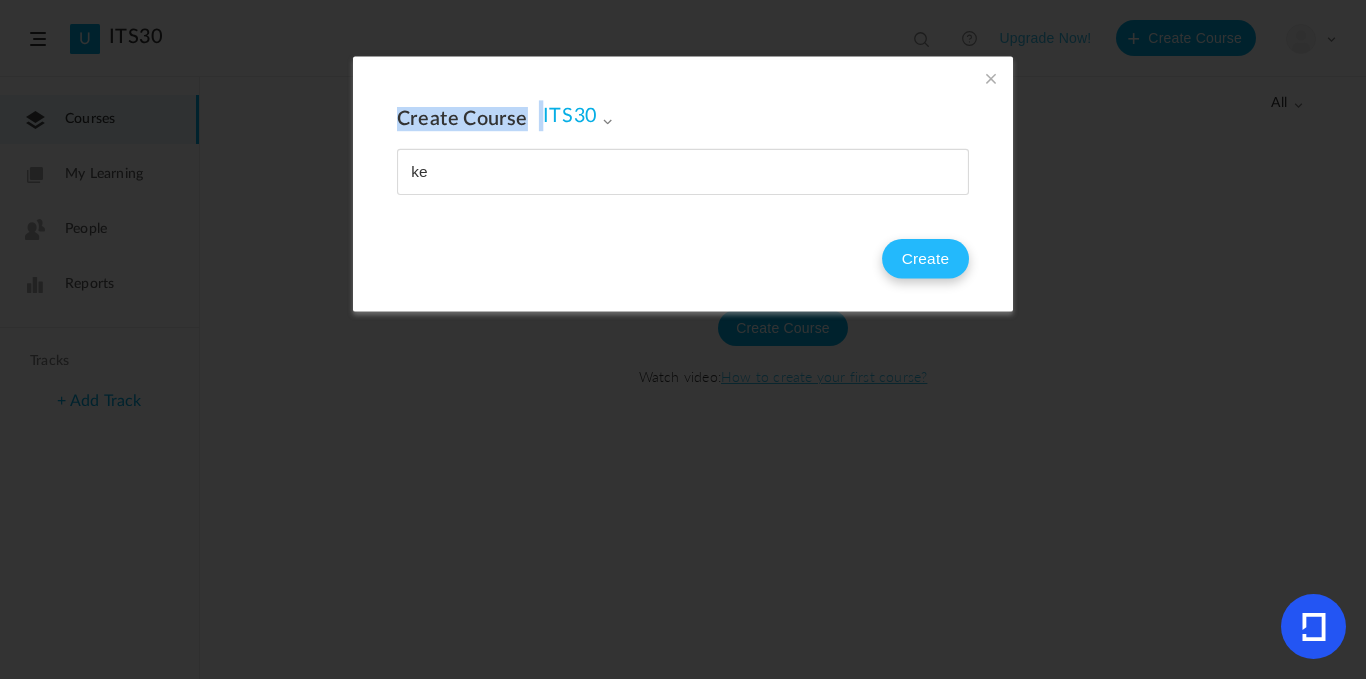 click on "Create" at bounding box center [925, 259] 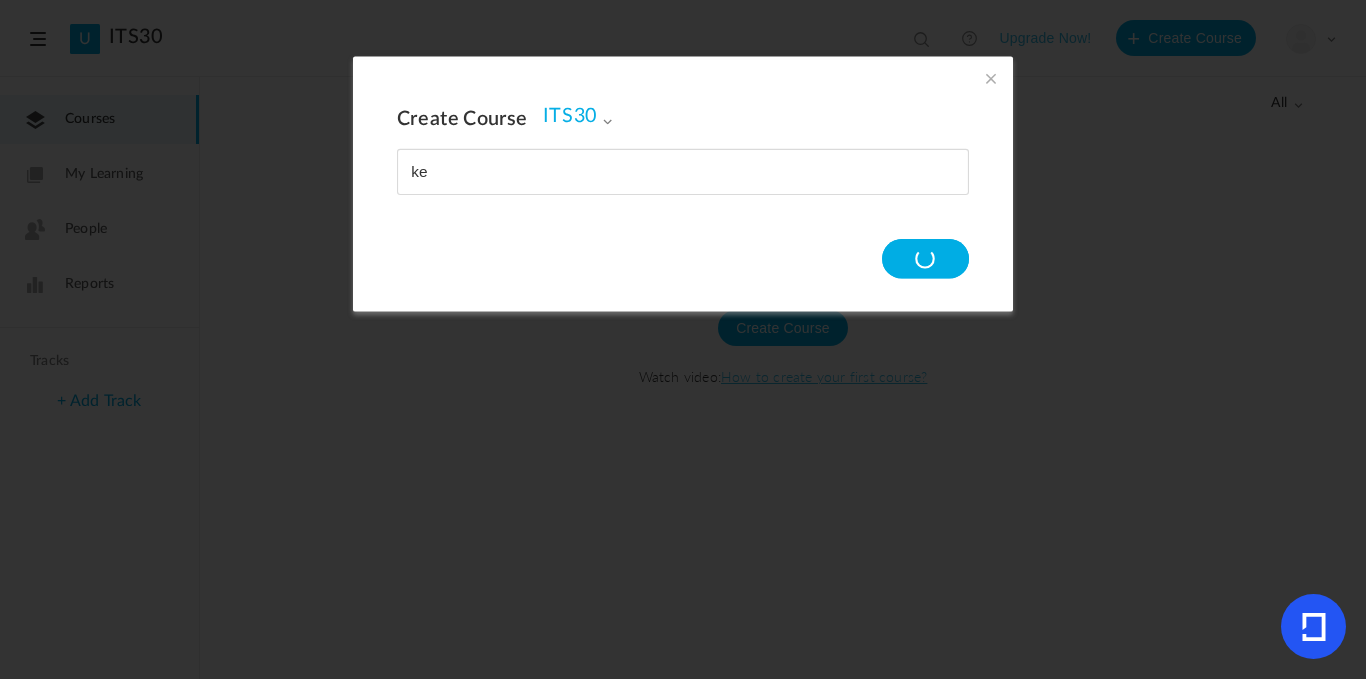 click on "Create Course
ITS30
ITS30
Create" at bounding box center [683, 183] 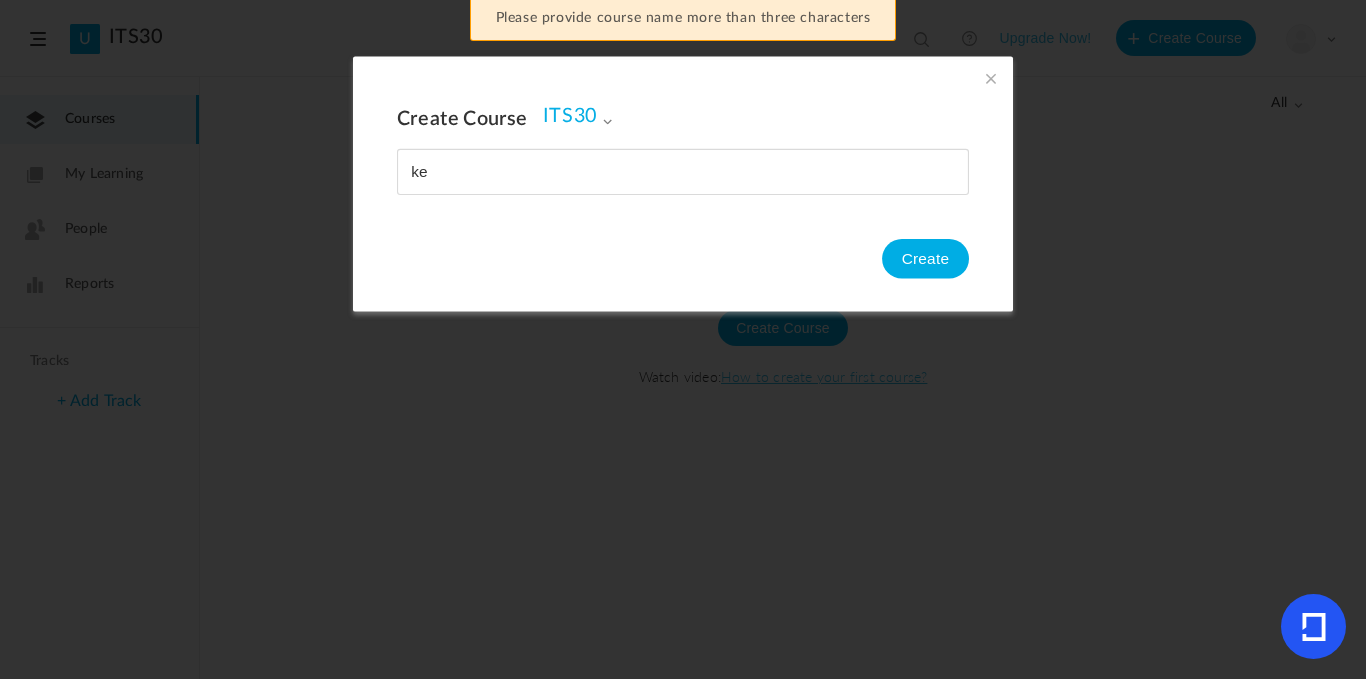 click on "Please provide course name more than three characters" at bounding box center (683, 20) 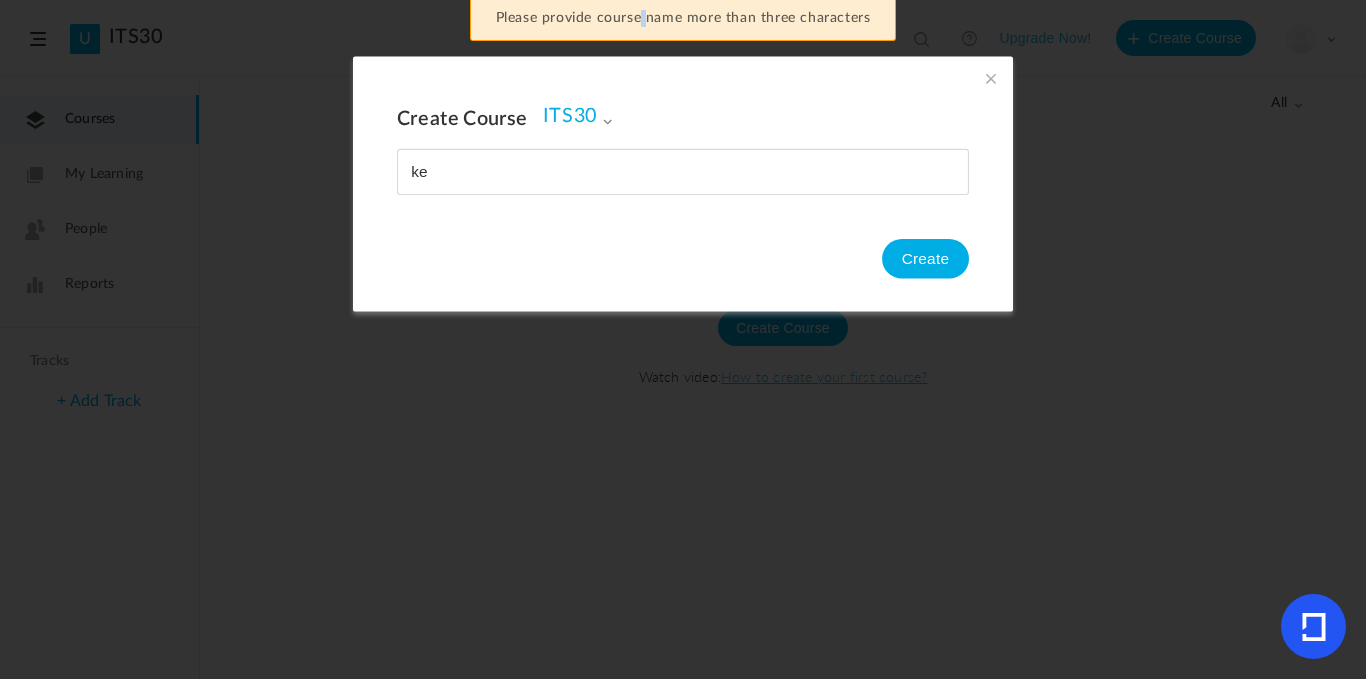 click on "Please provide course name more than three characters" at bounding box center [683, 20] 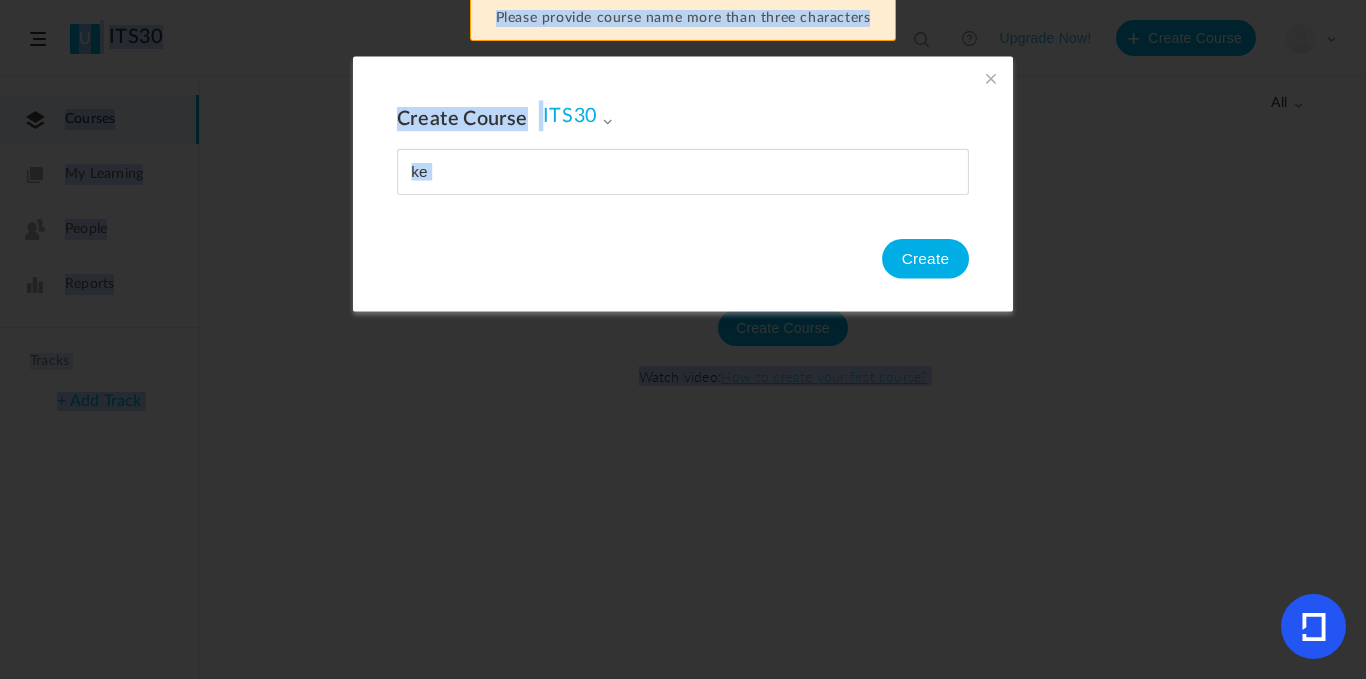 copy on "U
ITS30
View all
No results
Upgrade Now!
Create Course
My Profile
University Settings
Current Plan
Logout
Courses My Learning People Reports
Tracks
+ Add Track
All
all
All
Drafts
Create Course
Watch video:  How to create your first course?
Create Course
ITS30
ITS30
Create
Please provide course name more than three characters" 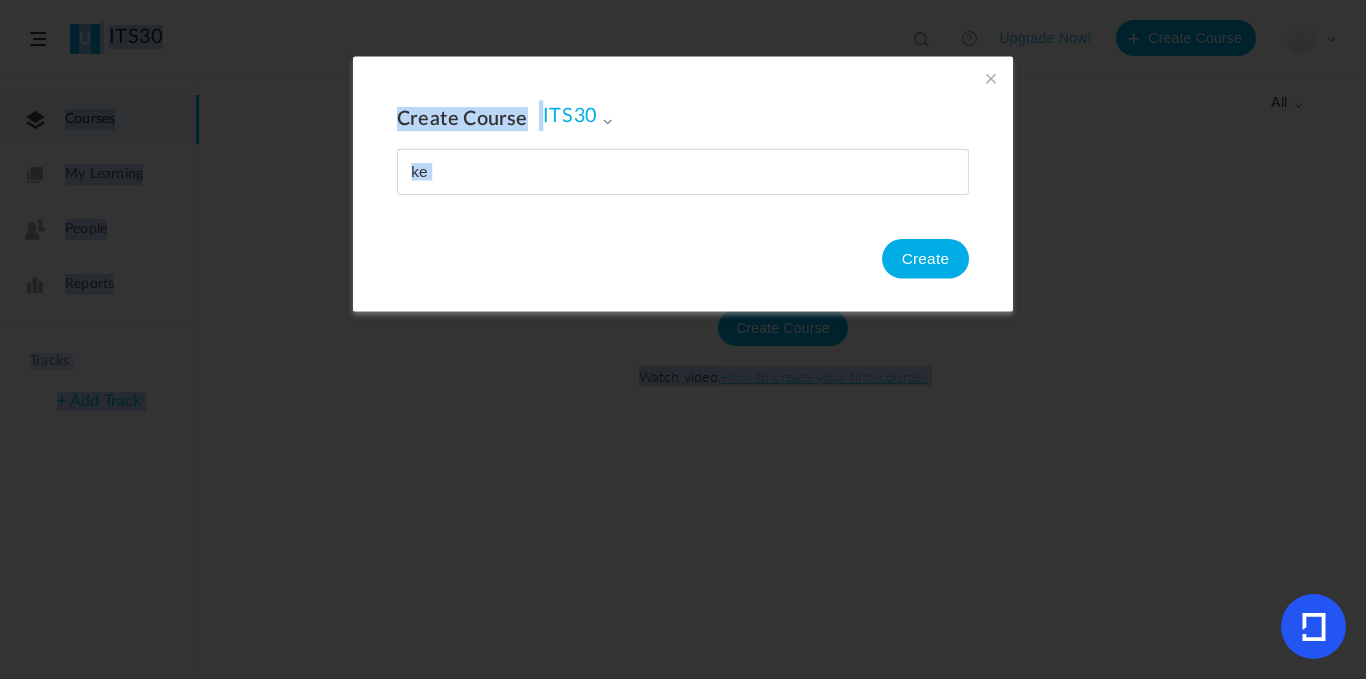 click on "Create Course
ITS30
ITS30
Create" at bounding box center [683, 147] 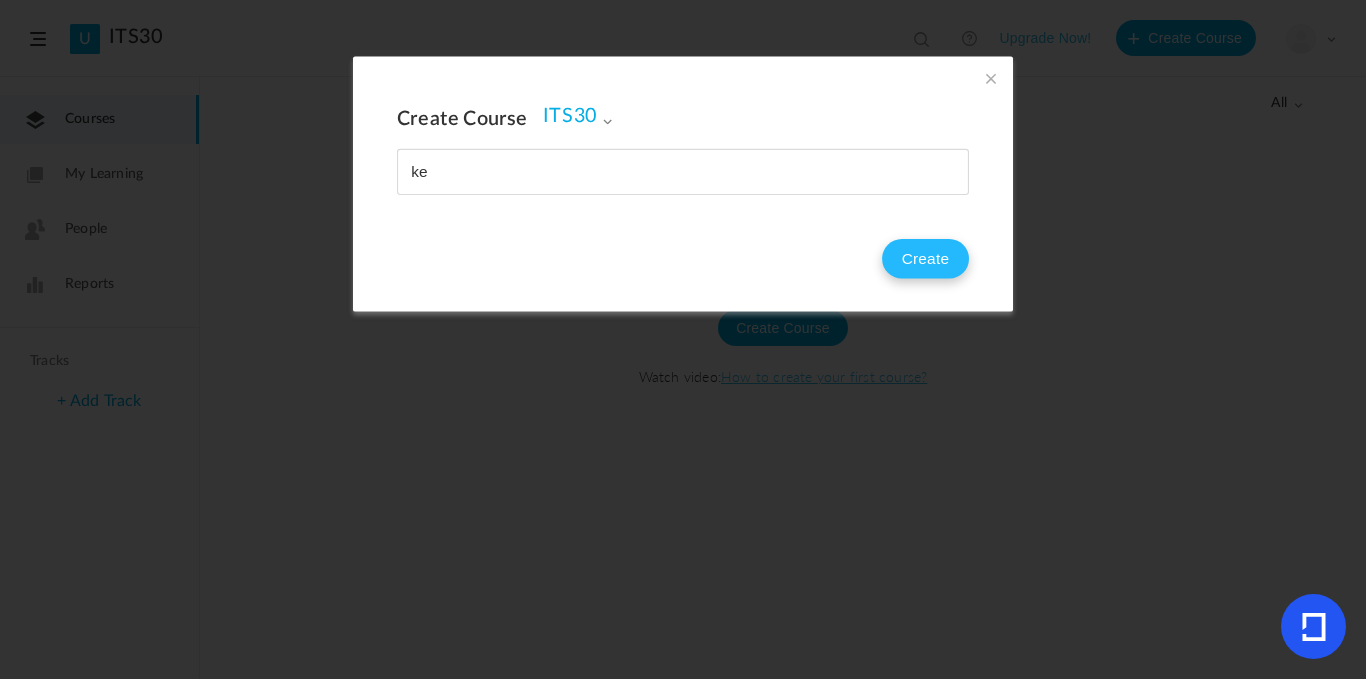 click on "Create" at bounding box center [925, 259] 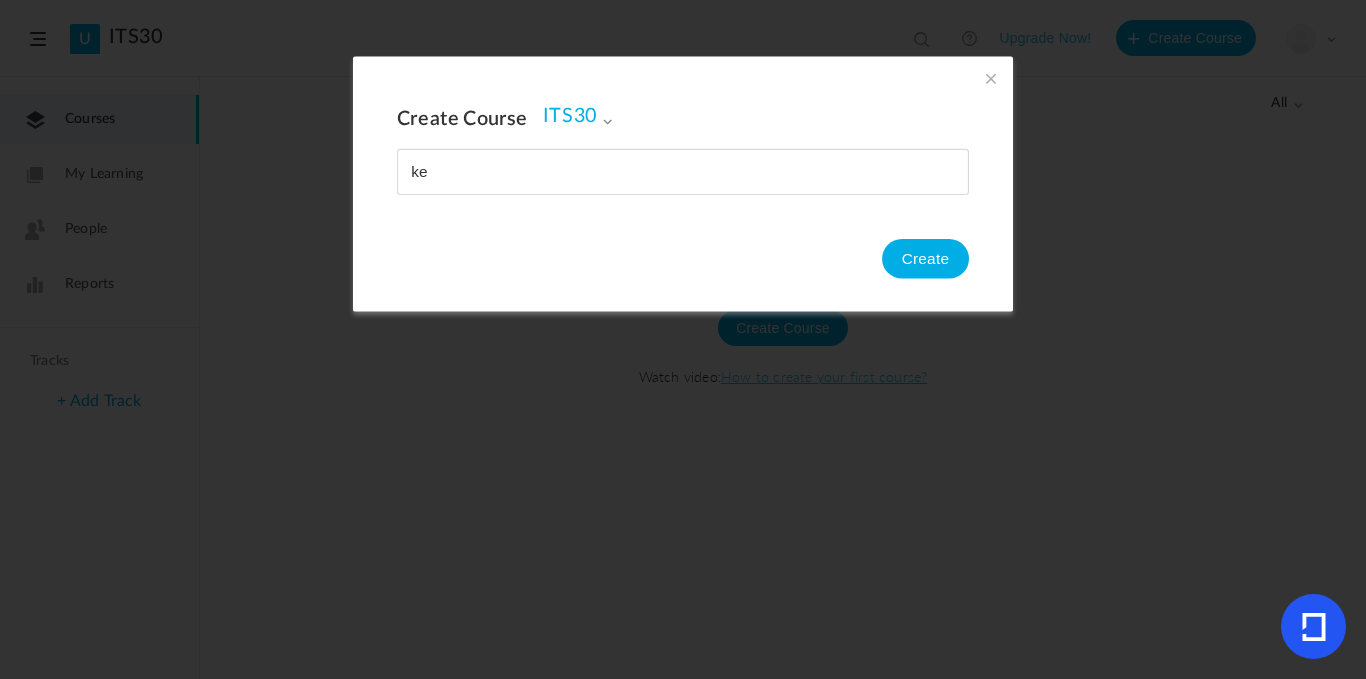 drag, startPoint x: 498, startPoint y: 18, endPoint x: 611, endPoint y: 12, distance: 113.15918 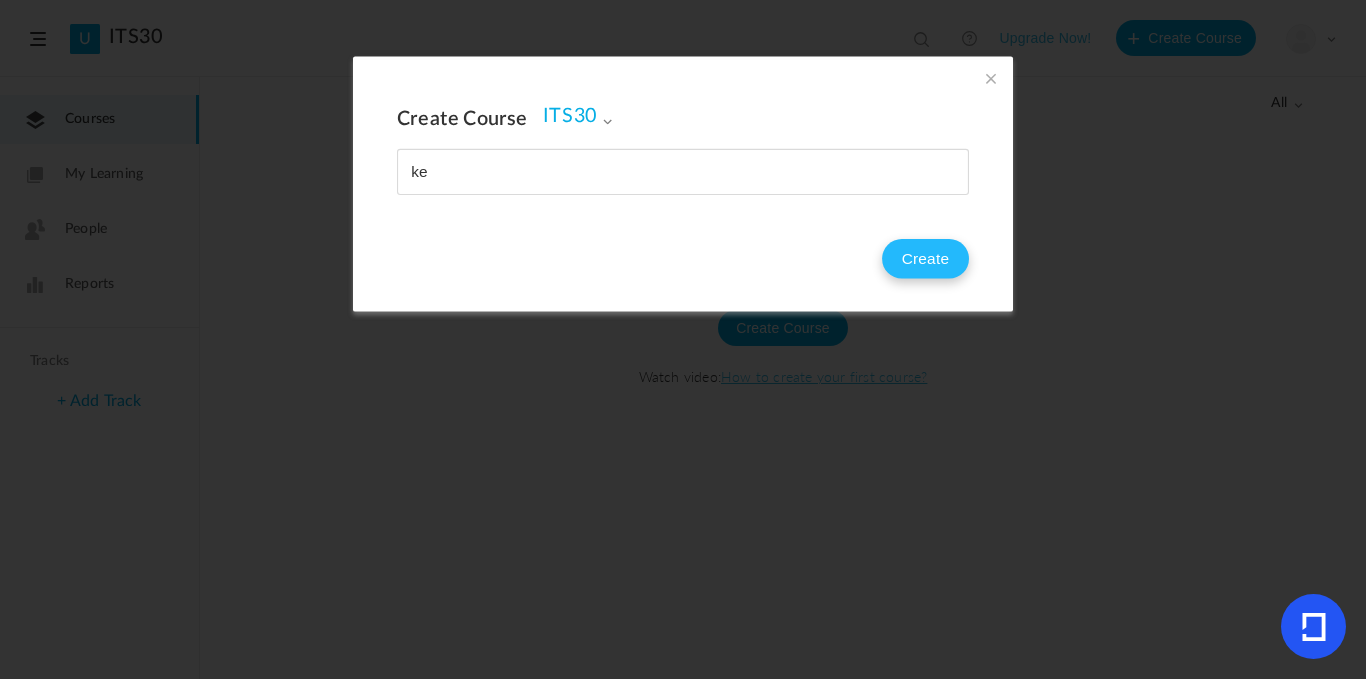 click on "Create" at bounding box center [925, 259] 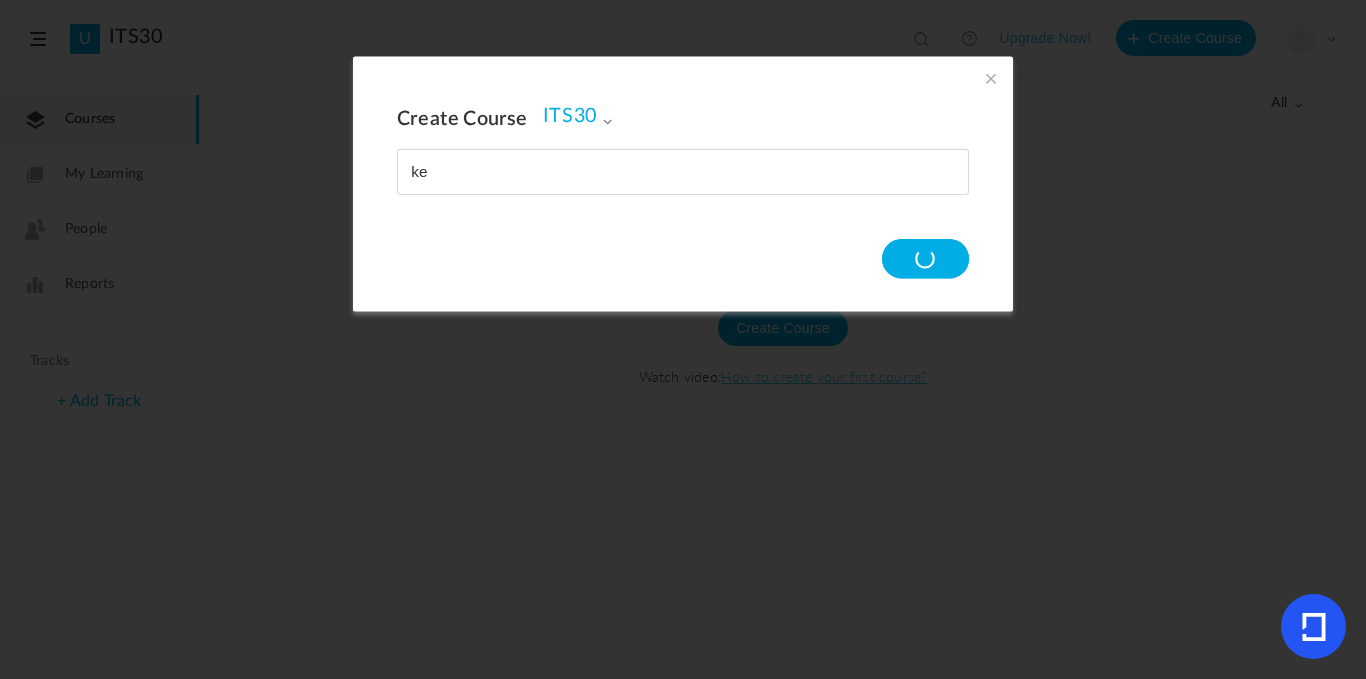 click on "Create Course
ITS30
ITS30
Create" at bounding box center [683, 183] 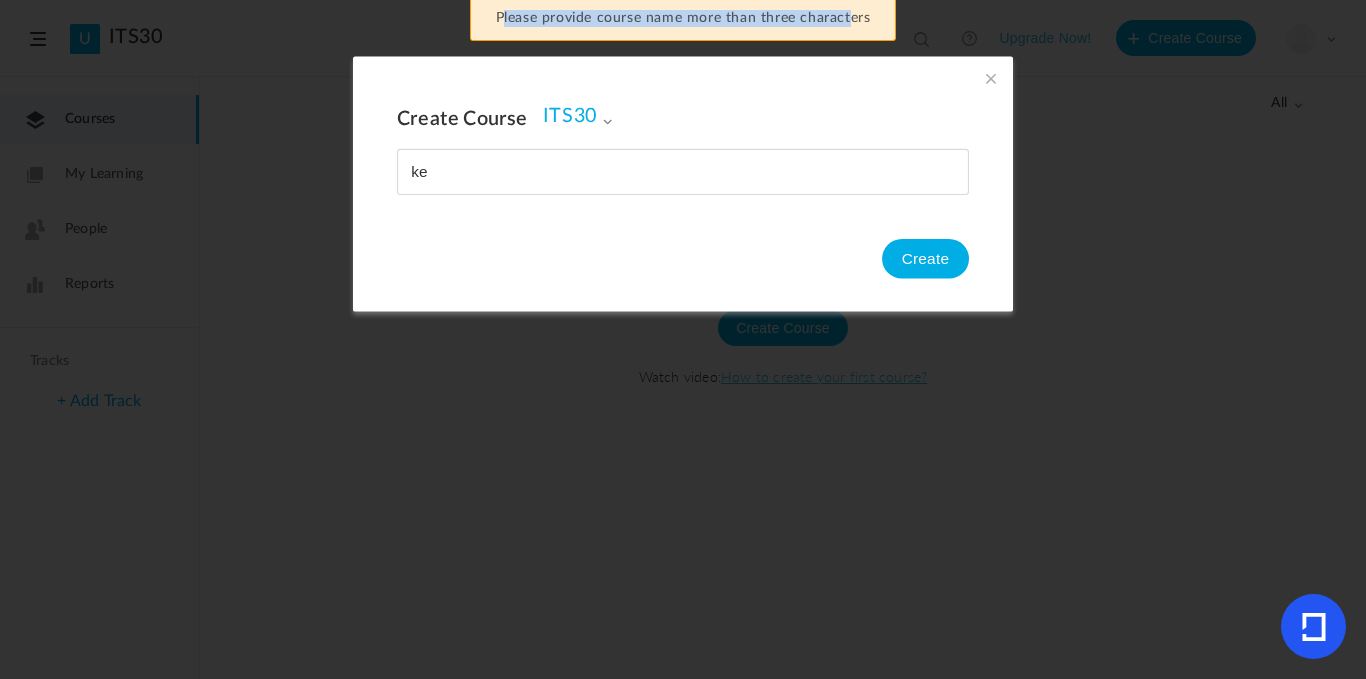 drag, startPoint x: 502, startPoint y: 18, endPoint x: 853, endPoint y: 15, distance: 351.01282 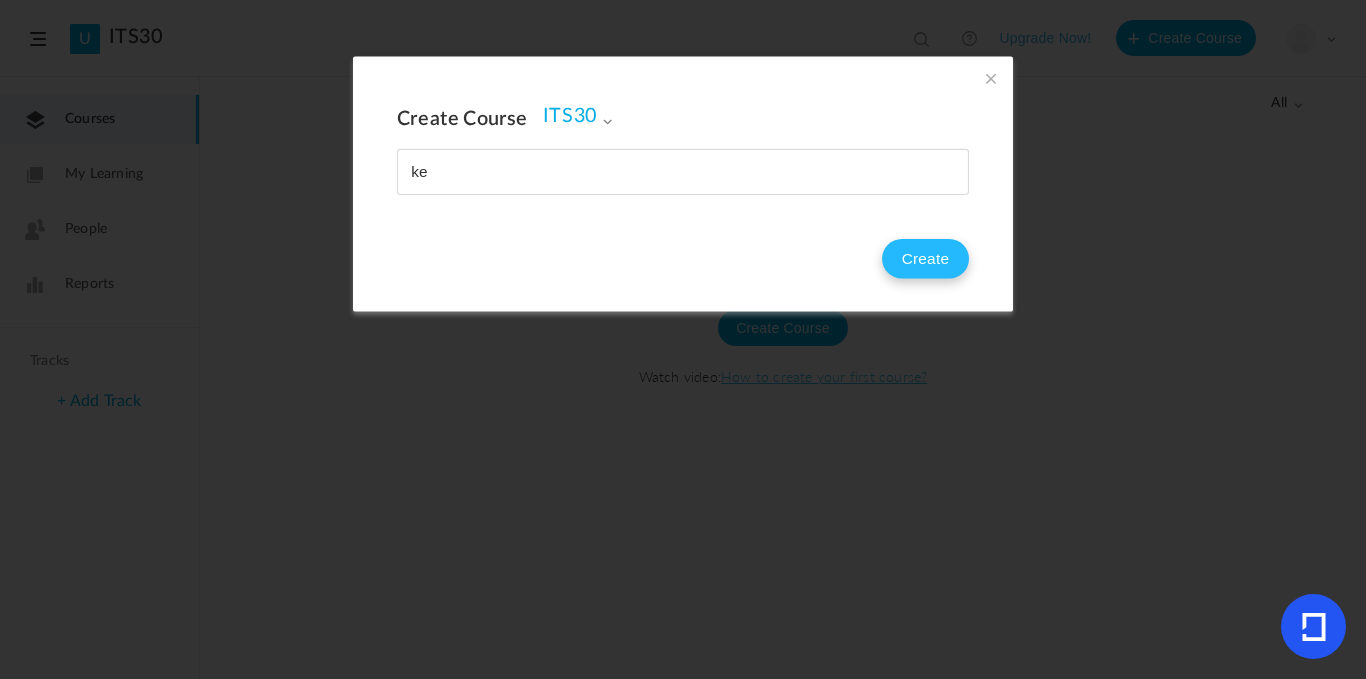 click on "Create" at bounding box center [925, 259] 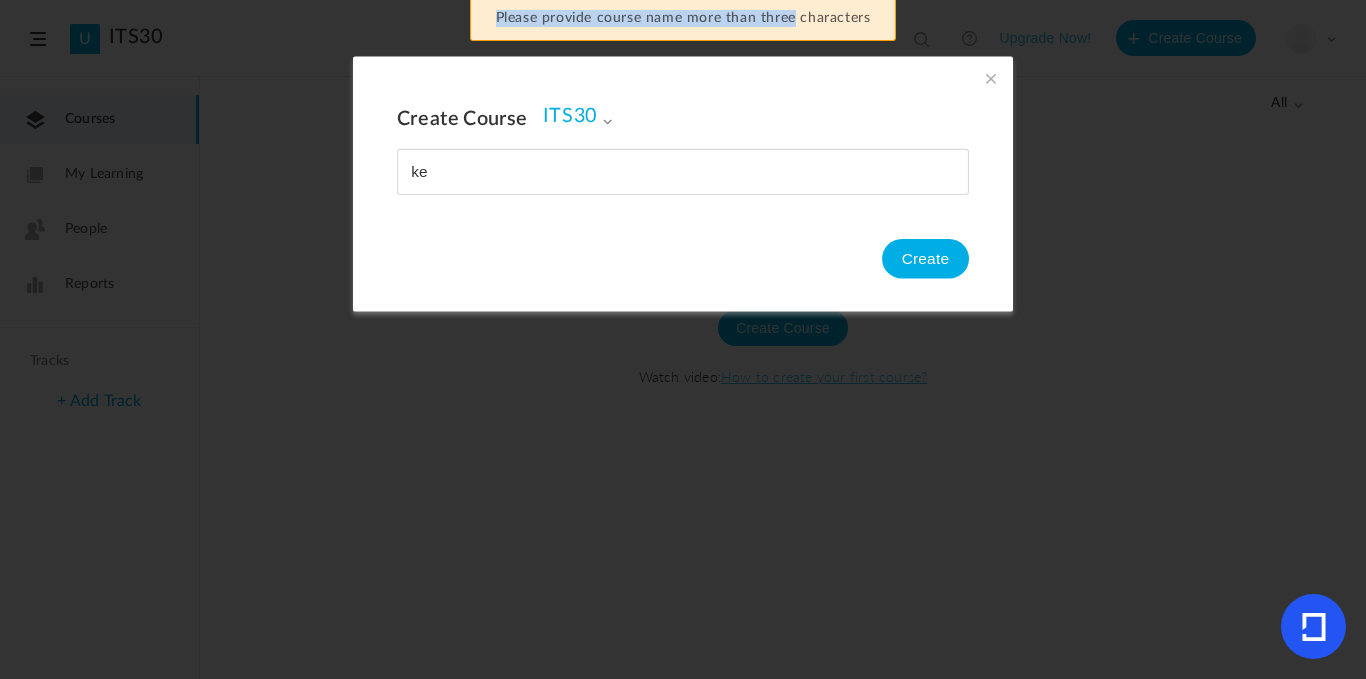 drag, startPoint x: 496, startPoint y: 16, endPoint x: 793, endPoint y: 24, distance: 297.10773 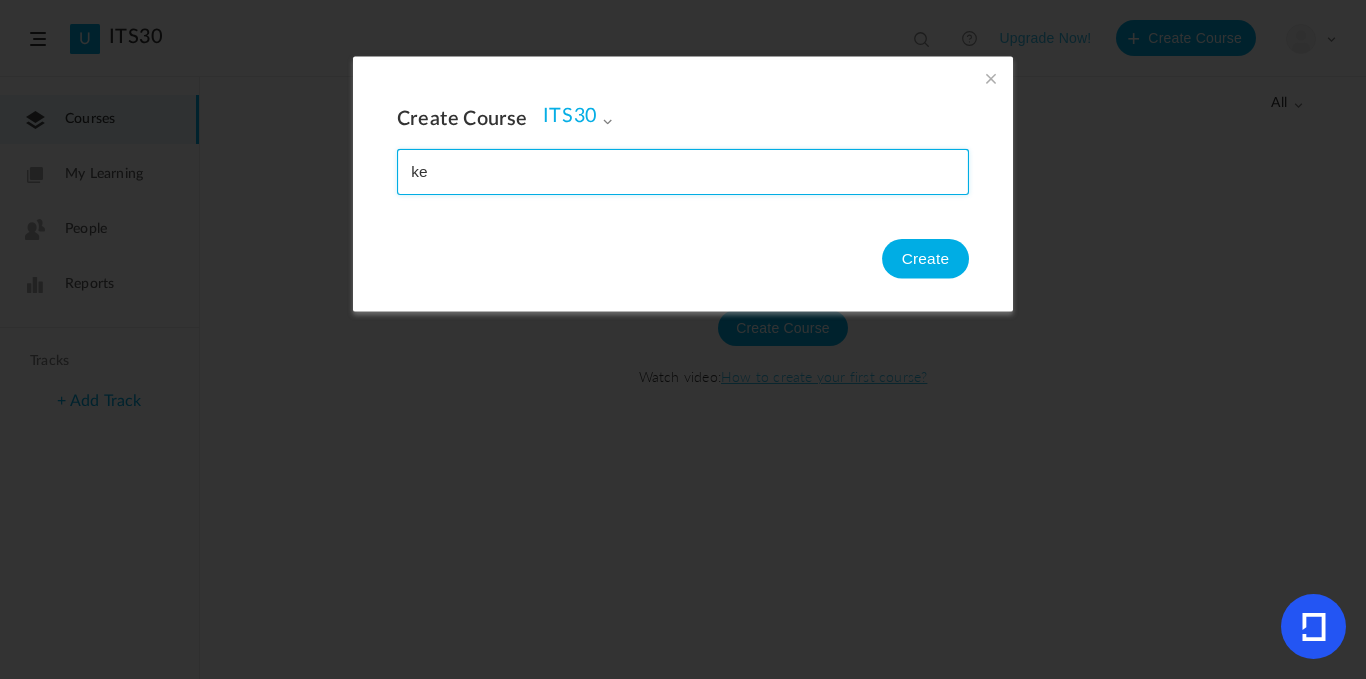 click at bounding box center [683, 172] 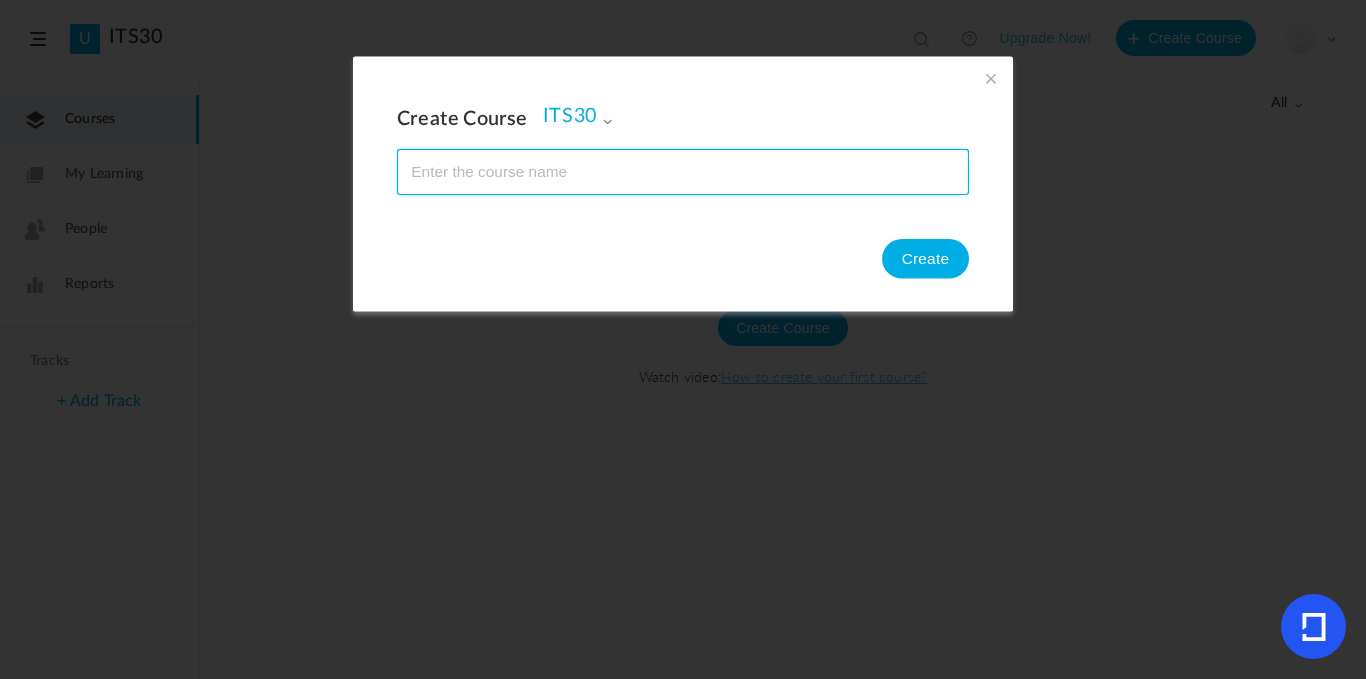 type 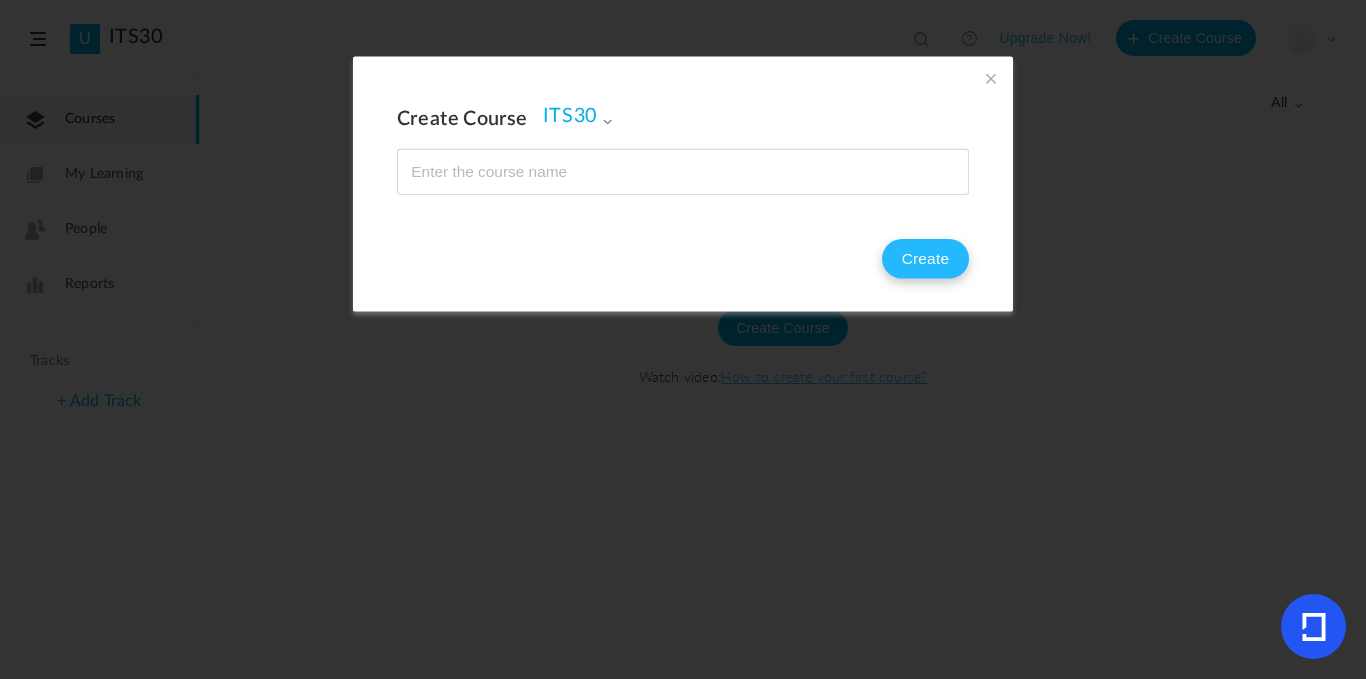 click on "Create" at bounding box center [925, 259] 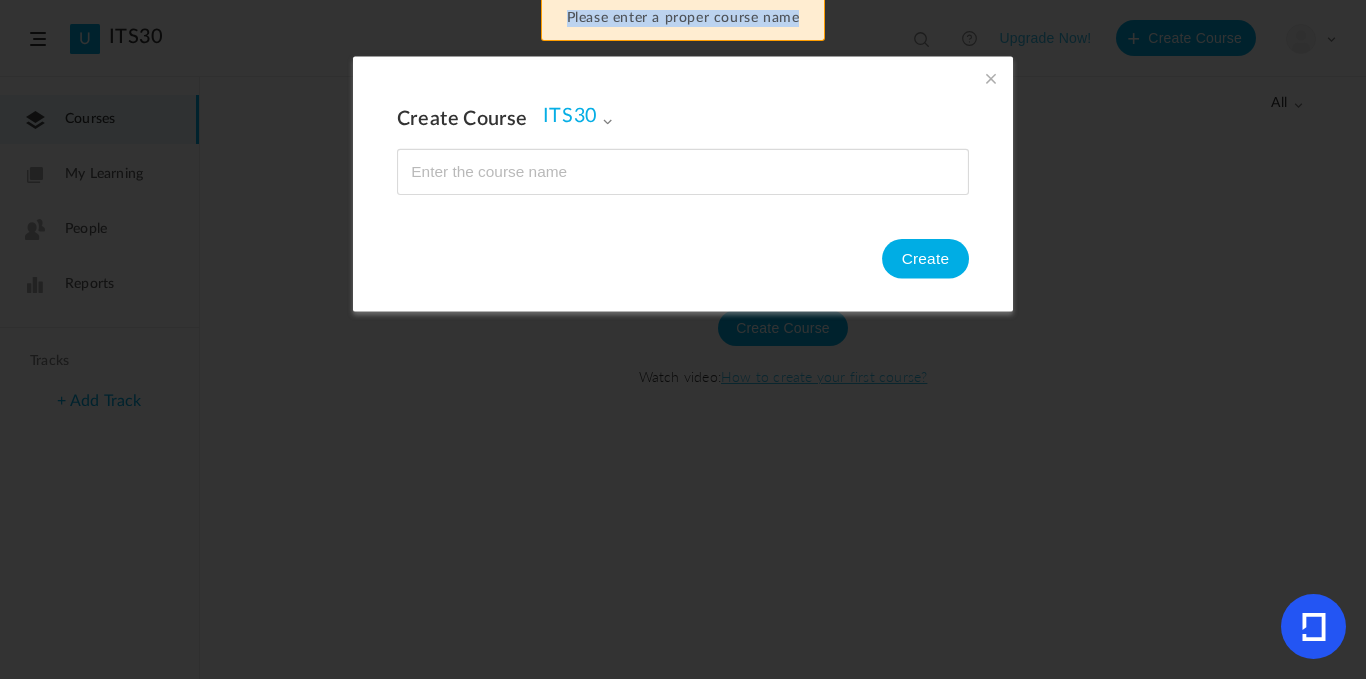 drag, startPoint x: 566, startPoint y: 15, endPoint x: 798, endPoint y: 13, distance: 232.00862 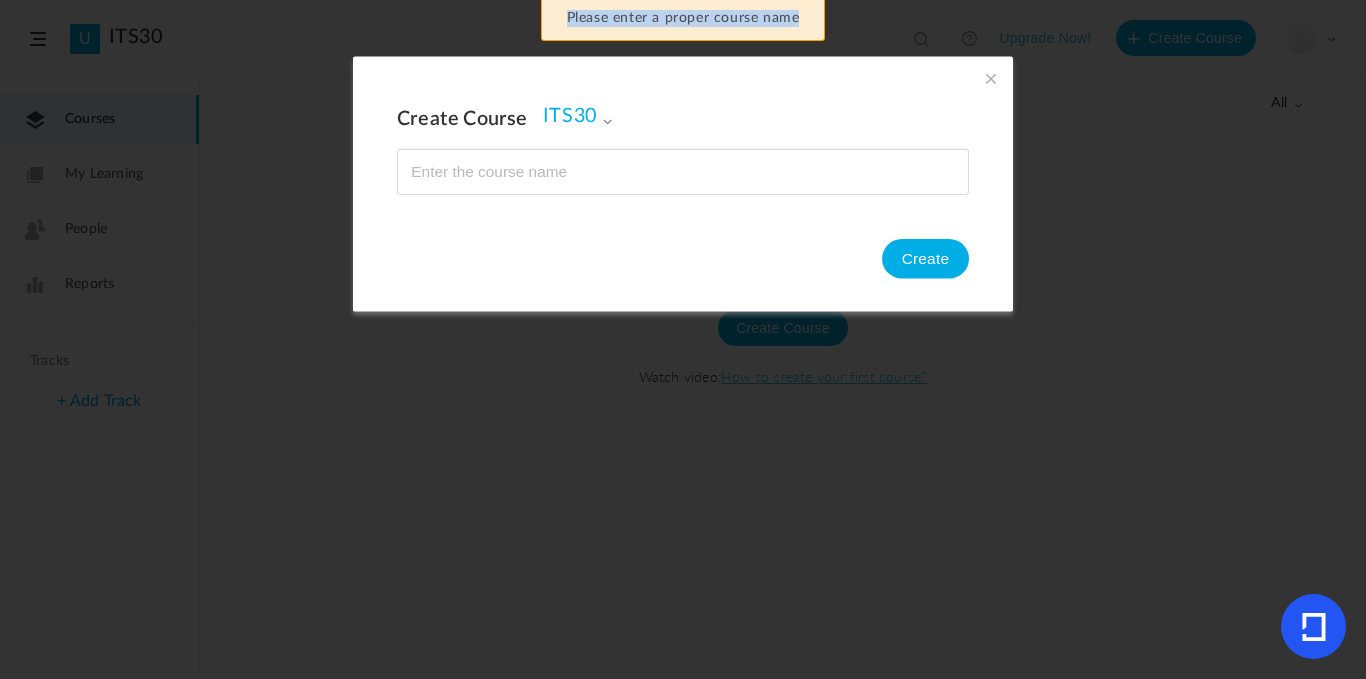 click on "Please enter a proper course name" at bounding box center (683, 20) 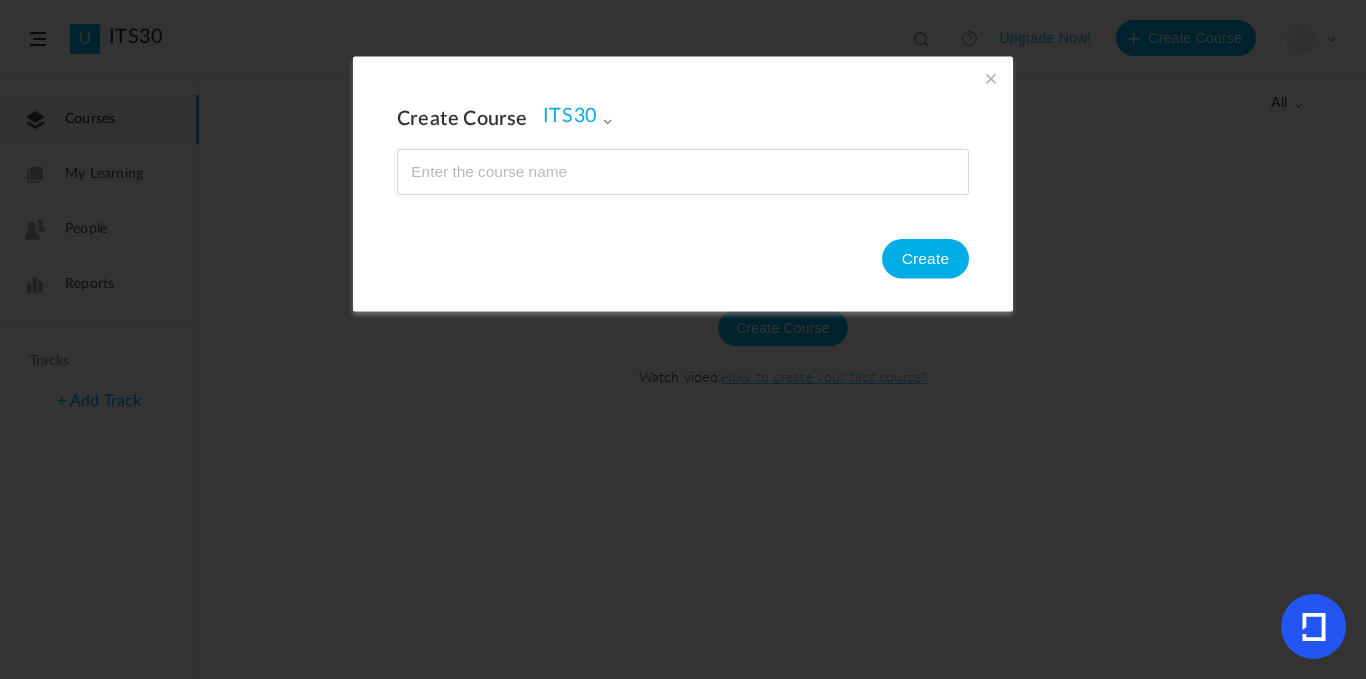 copy on "Please enter a proper course name" 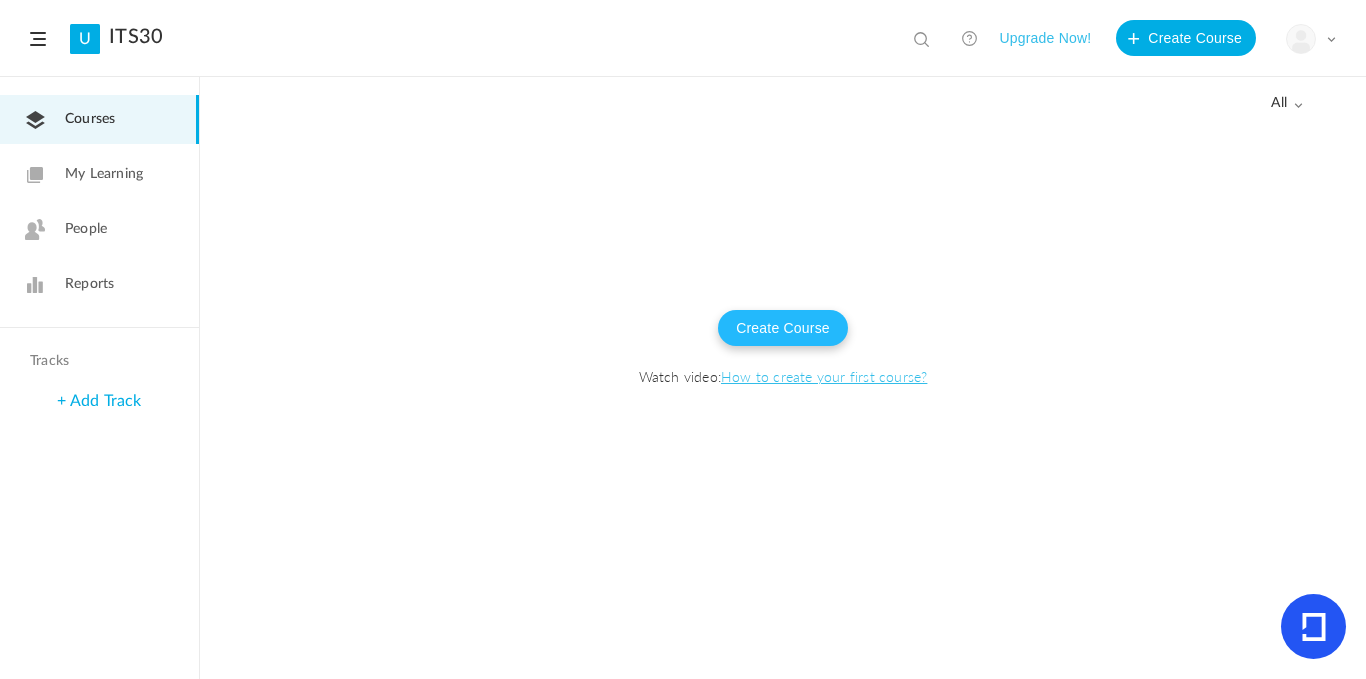 click on "Create Course" at bounding box center [783, 328] 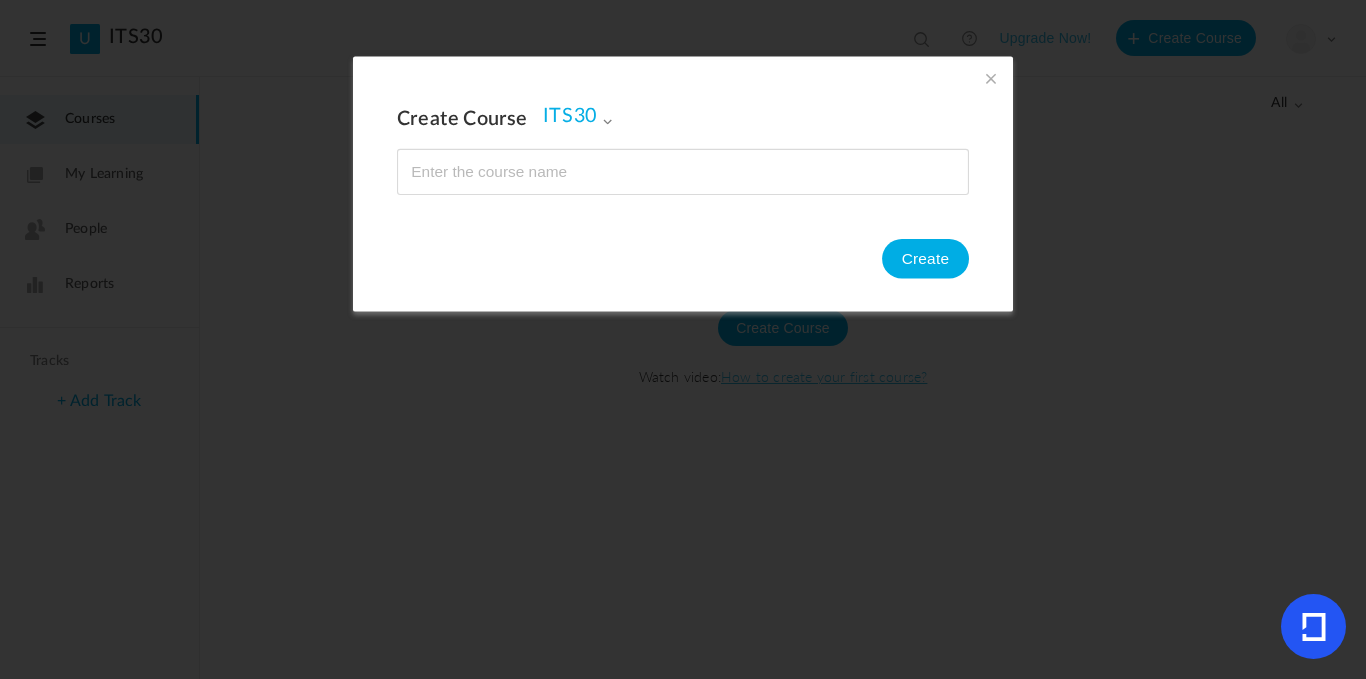 click at bounding box center (991, 78) 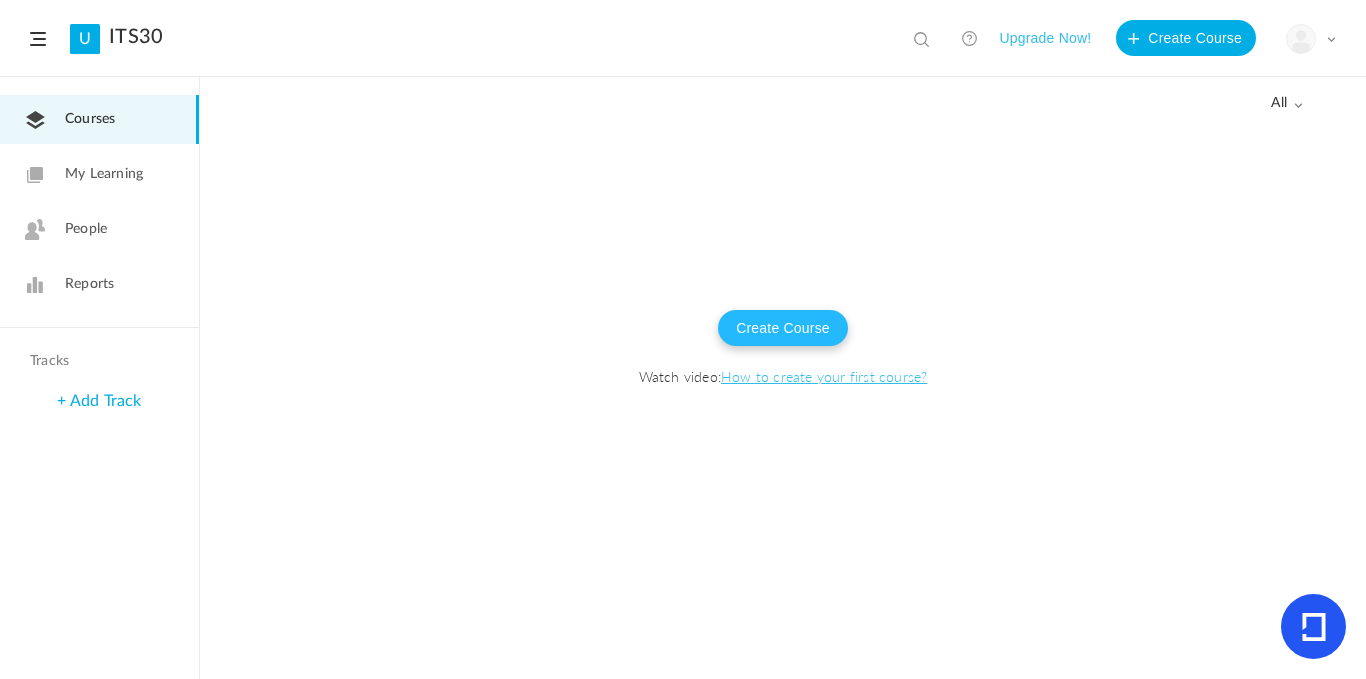 click on "Create Course" at bounding box center [783, 328] 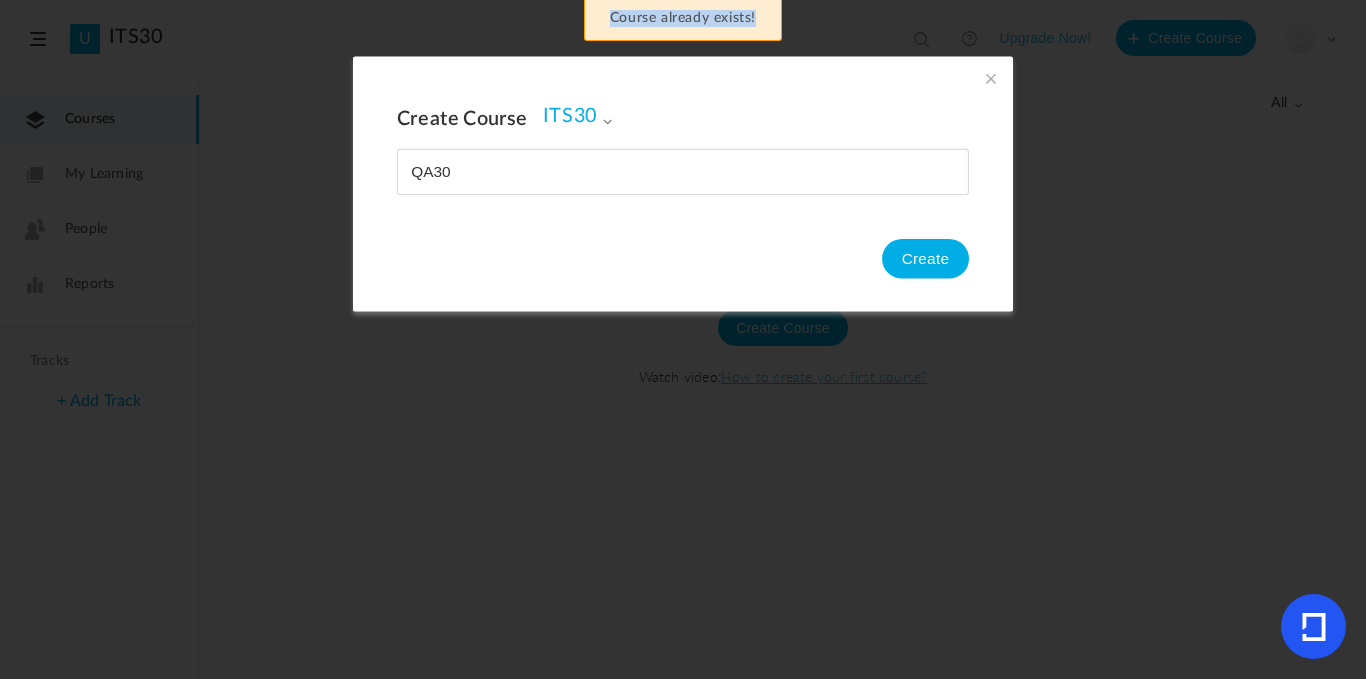 click on "Course already exists!" at bounding box center (683, 20) 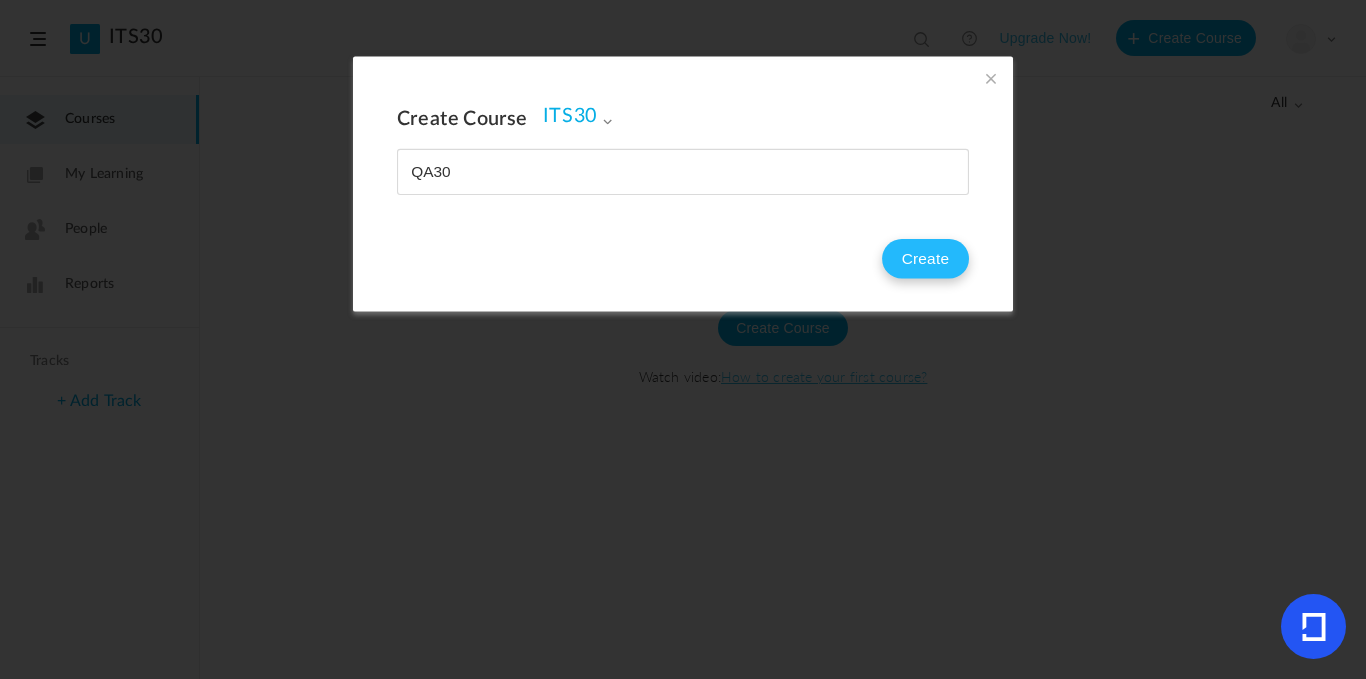 click on "Create" at bounding box center [925, 259] 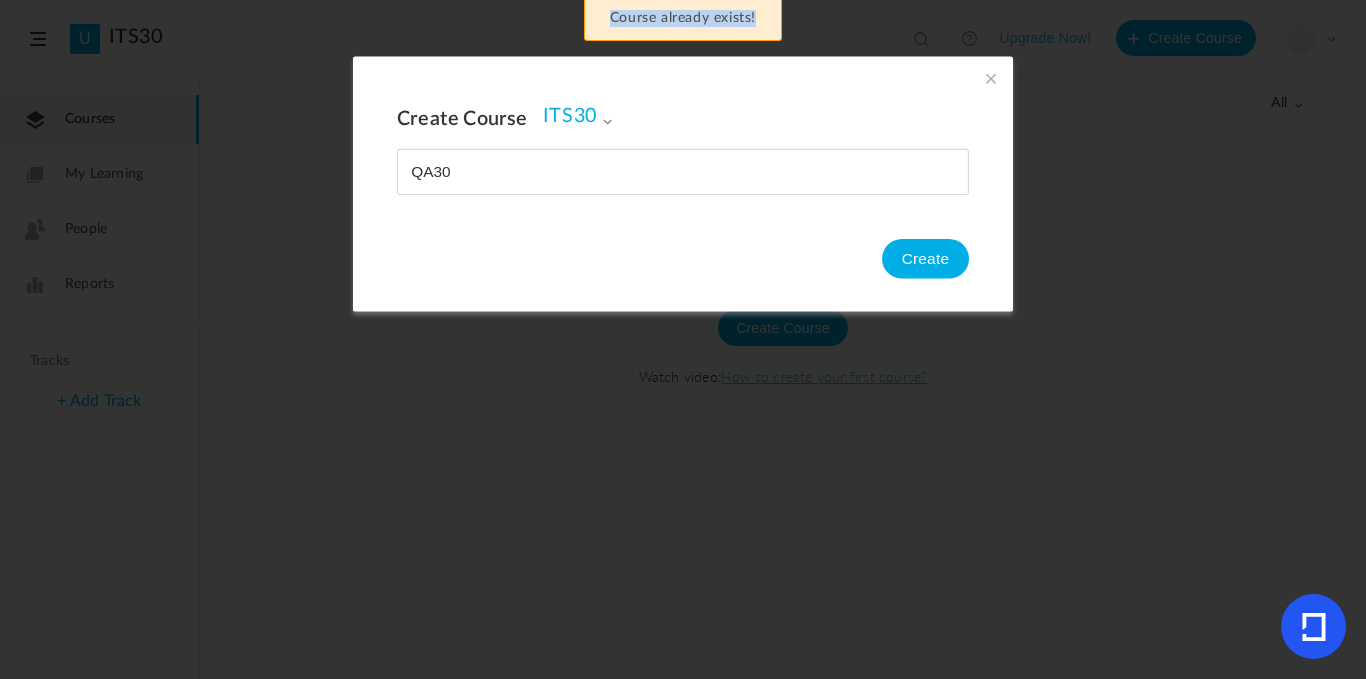 drag, startPoint x: 604, startPoint y: 10, endPoint x: 761, endPoint y: 16, distance: 157.11461 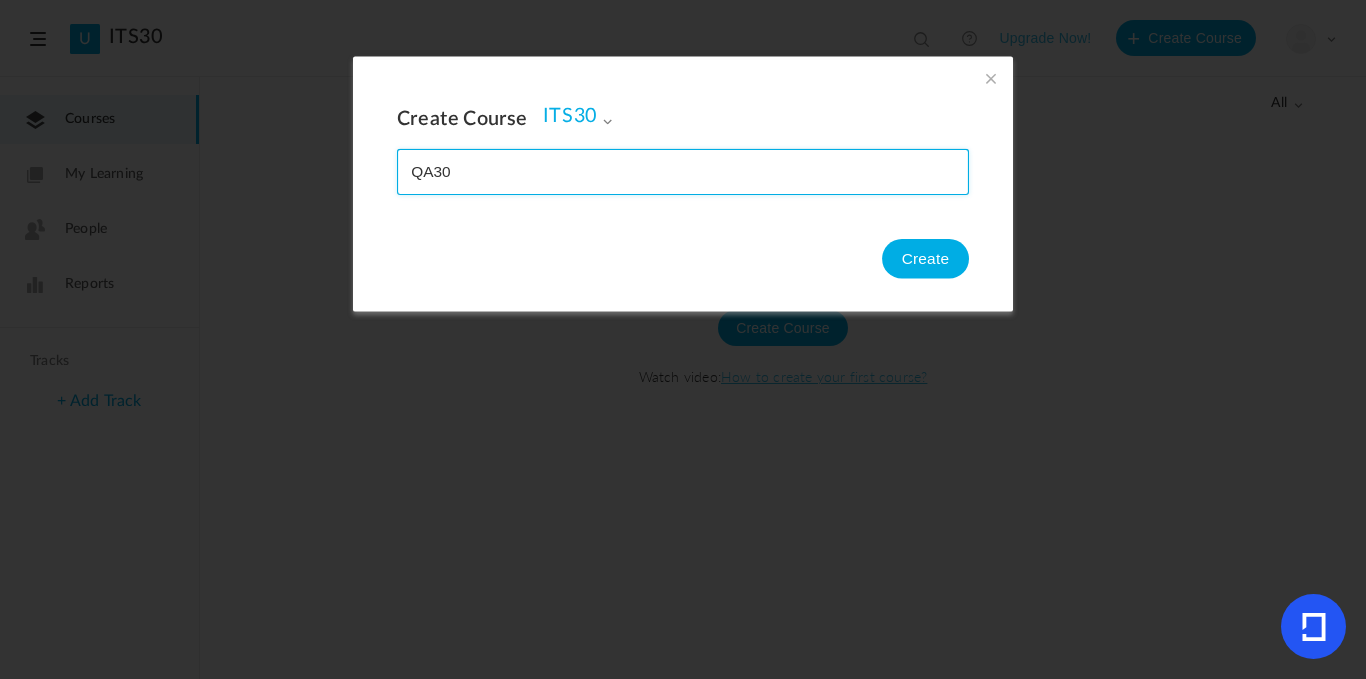 click at bounding box center [683, 172] 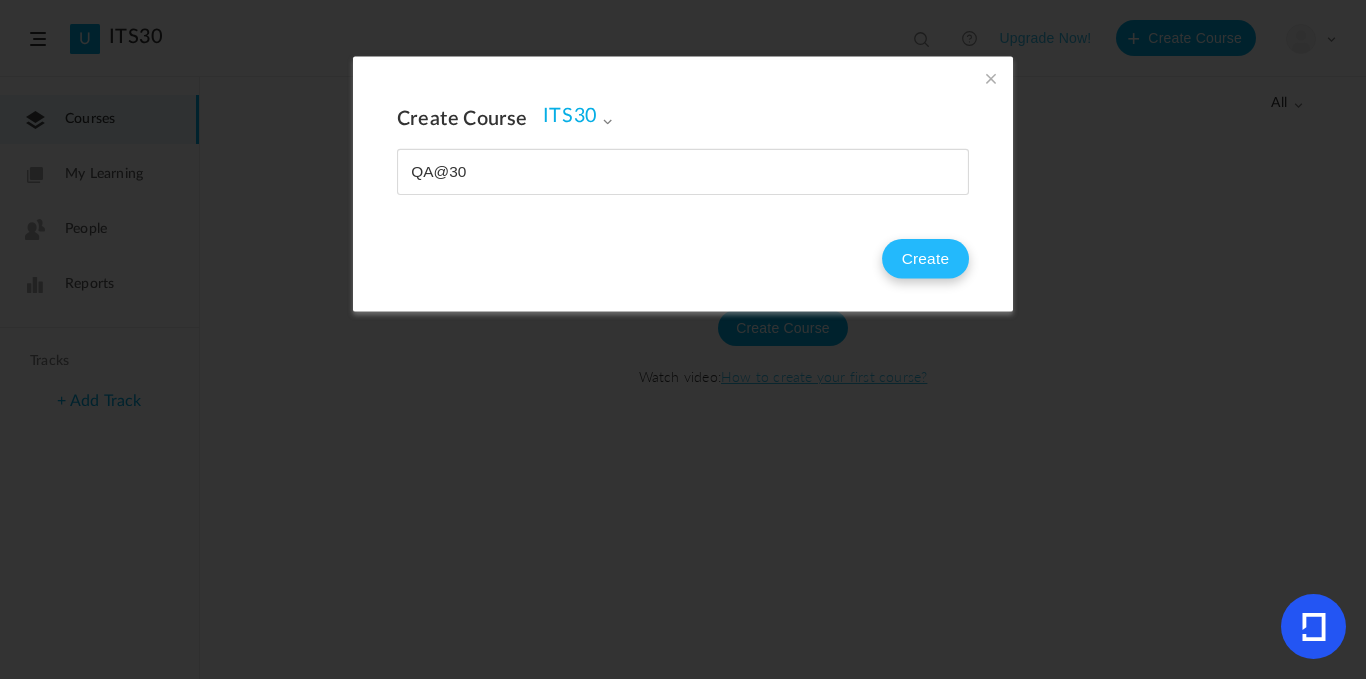 click on "Create" at bounding box center [925, 259] 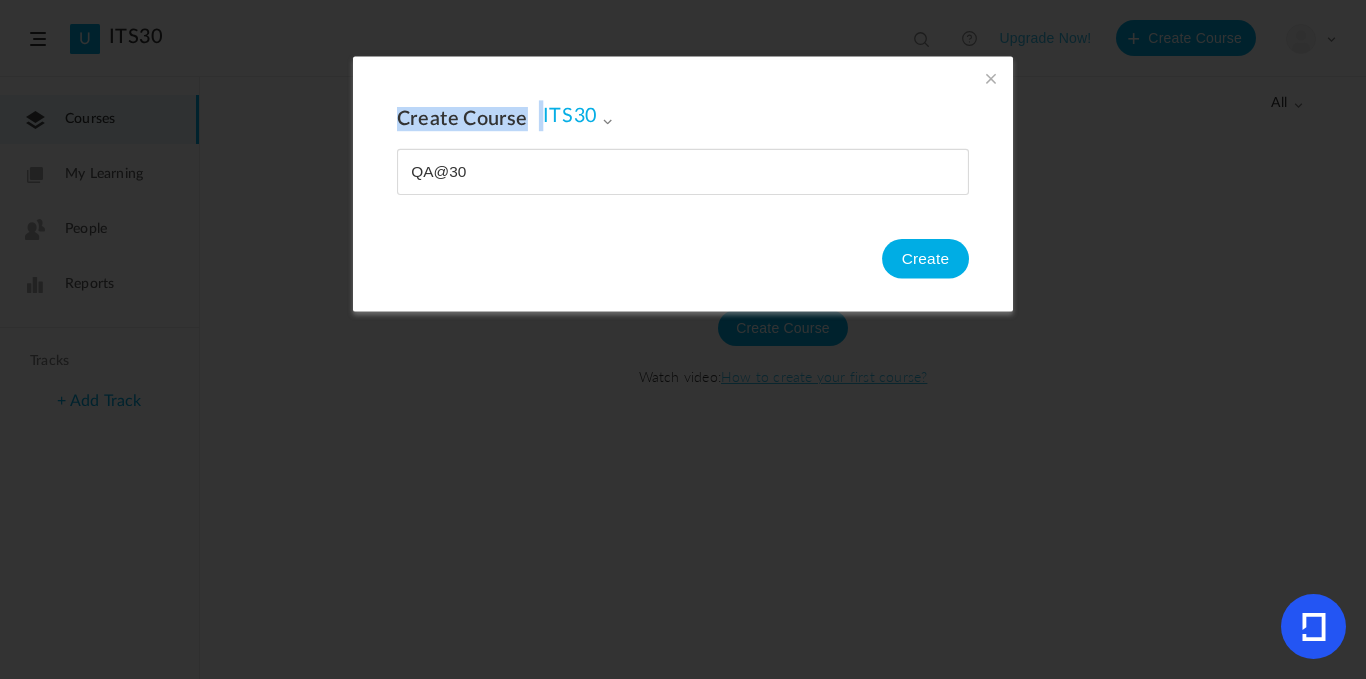 drag, startPoint x: 601, startPoint y: 17, endPoint x: 719, endPoint y: 6, distance: 118.511604 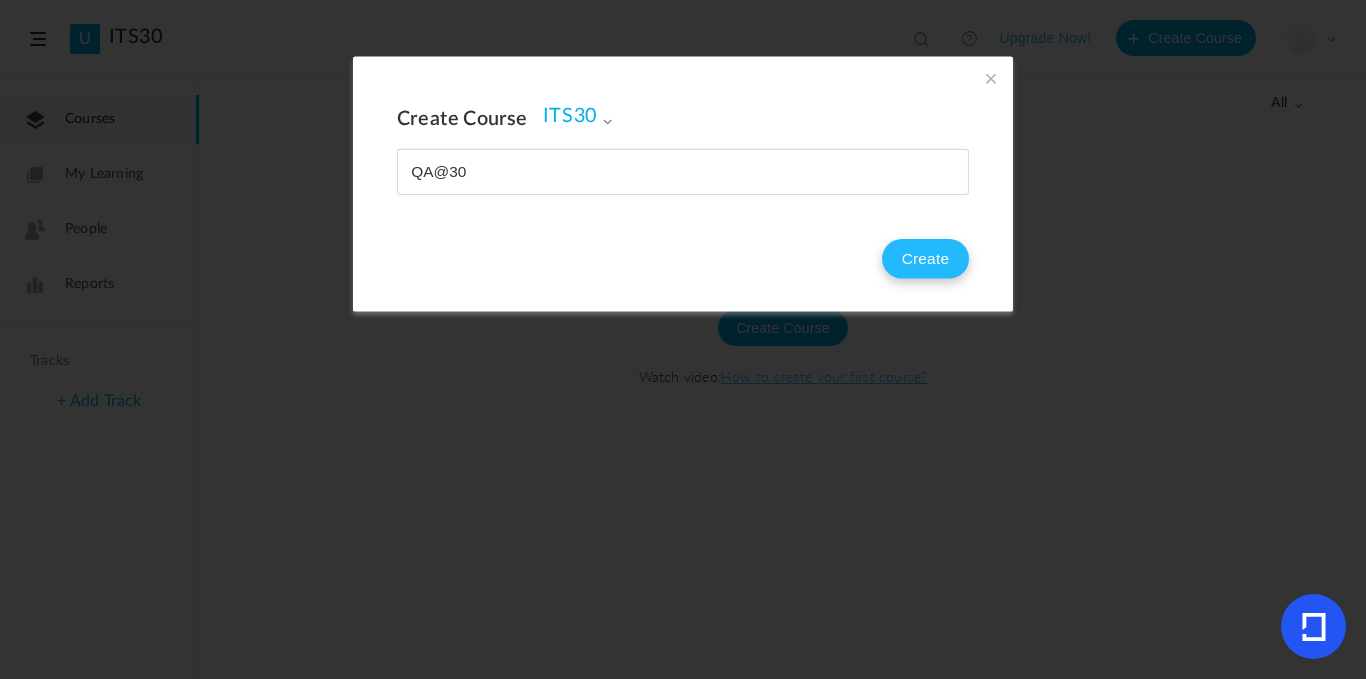 click on "Create" at bounding box center [925, 259] 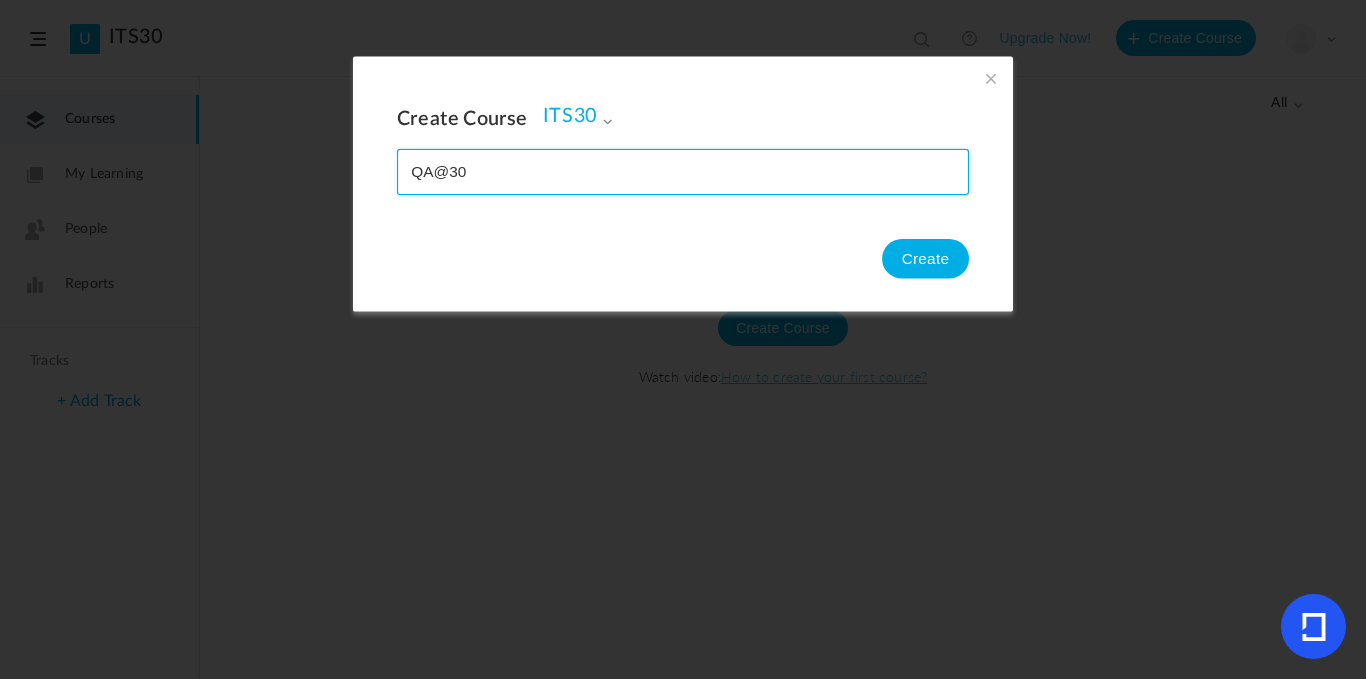 click at bounding box center [683, 172] 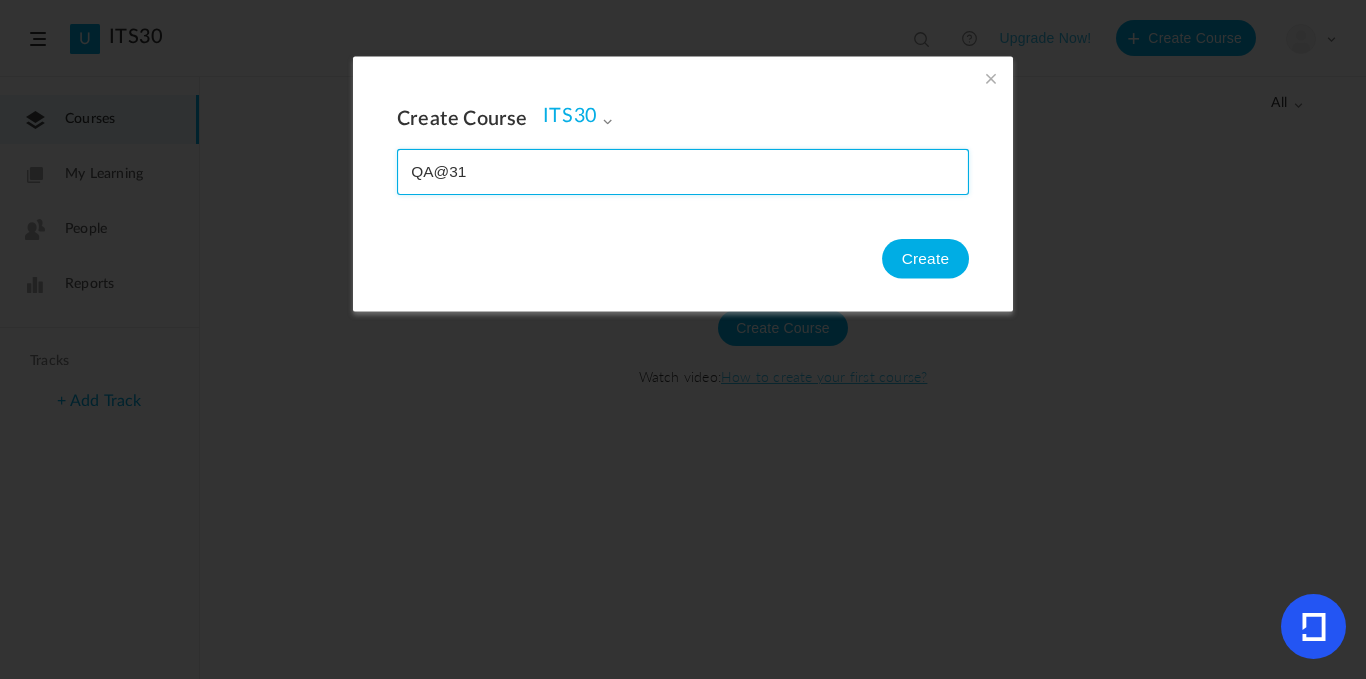 type on "QA@31" 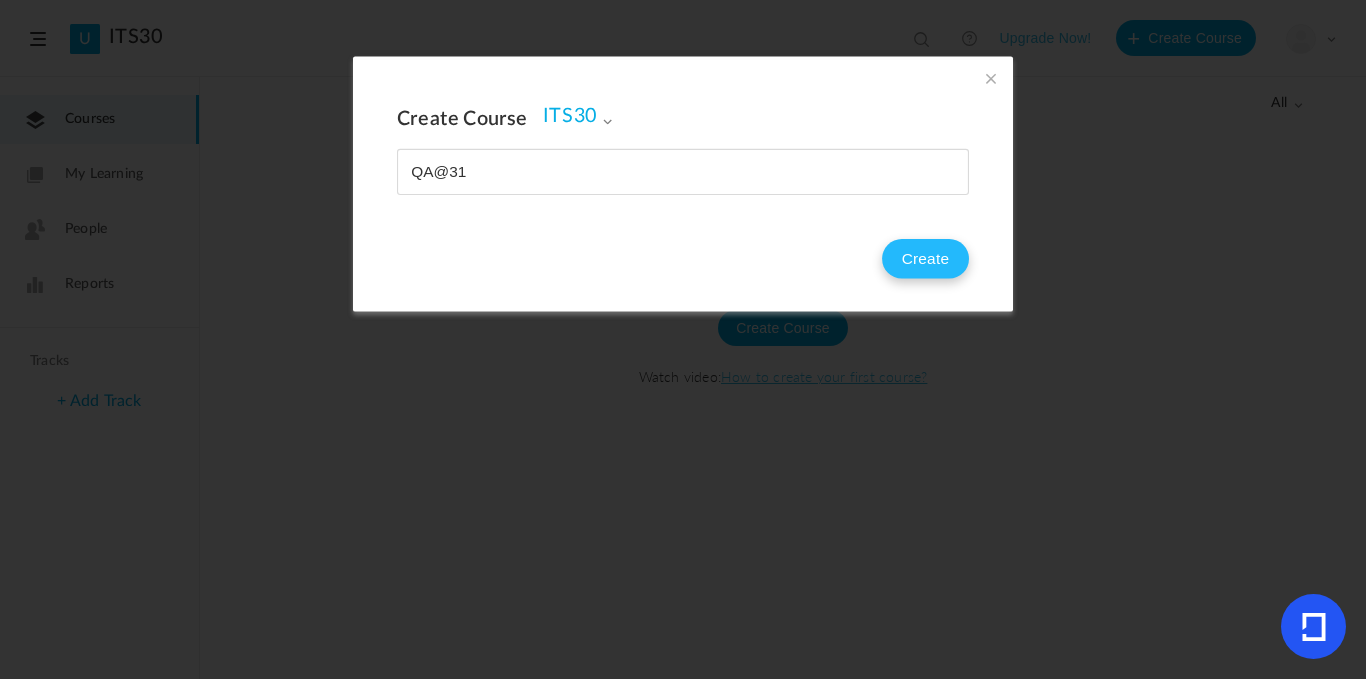 click on "Create" at bounding box center [925, 259] 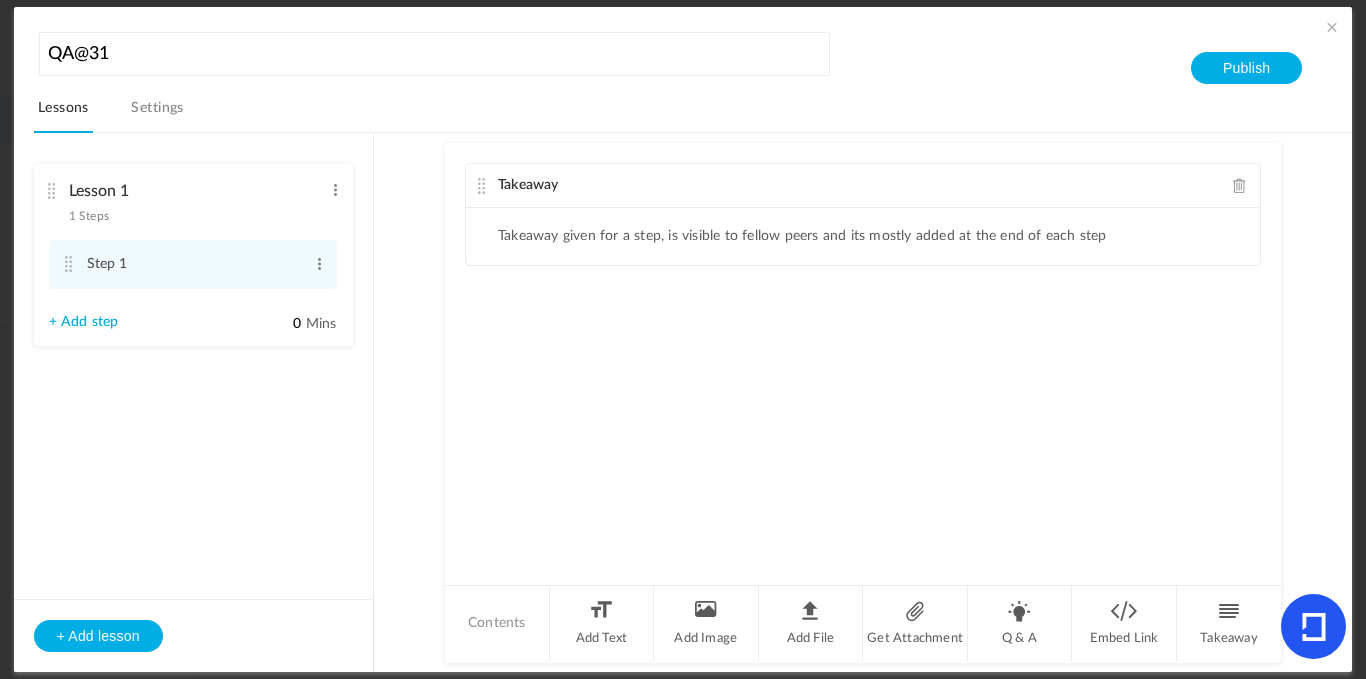 click at bounding box center (1313, 626) 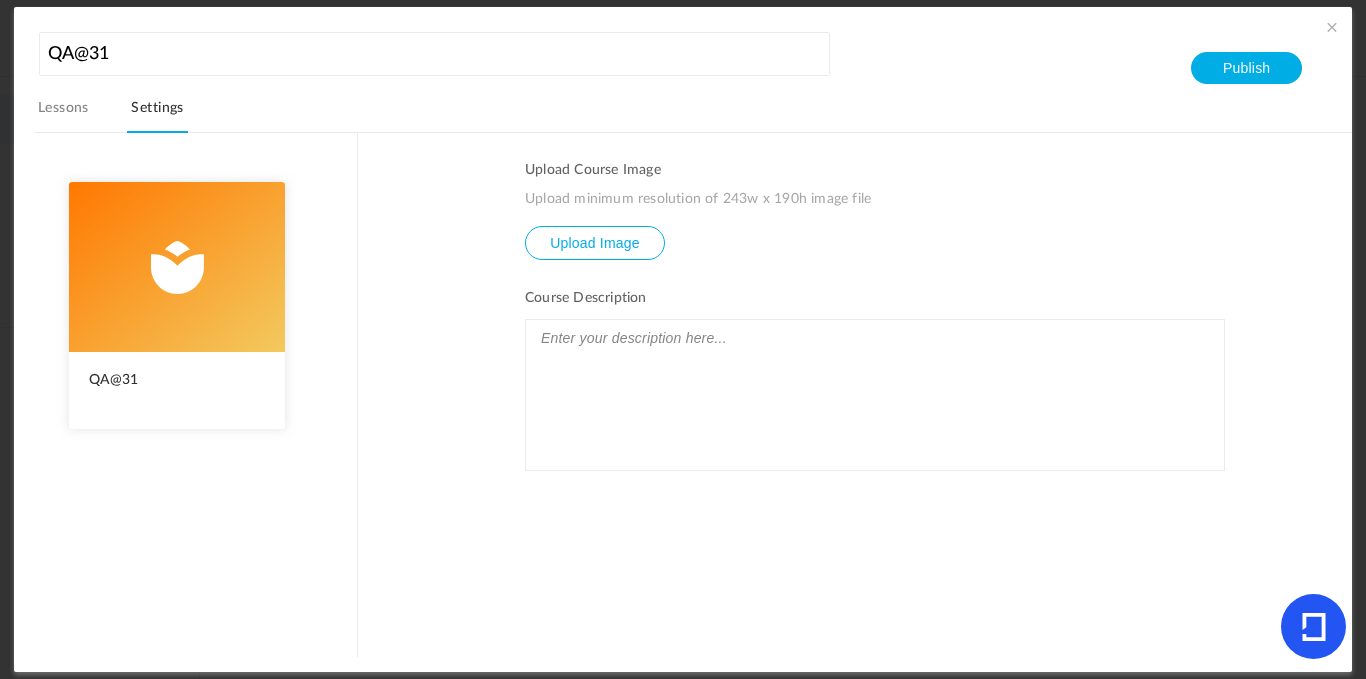 click at bounding box center [177, 267] 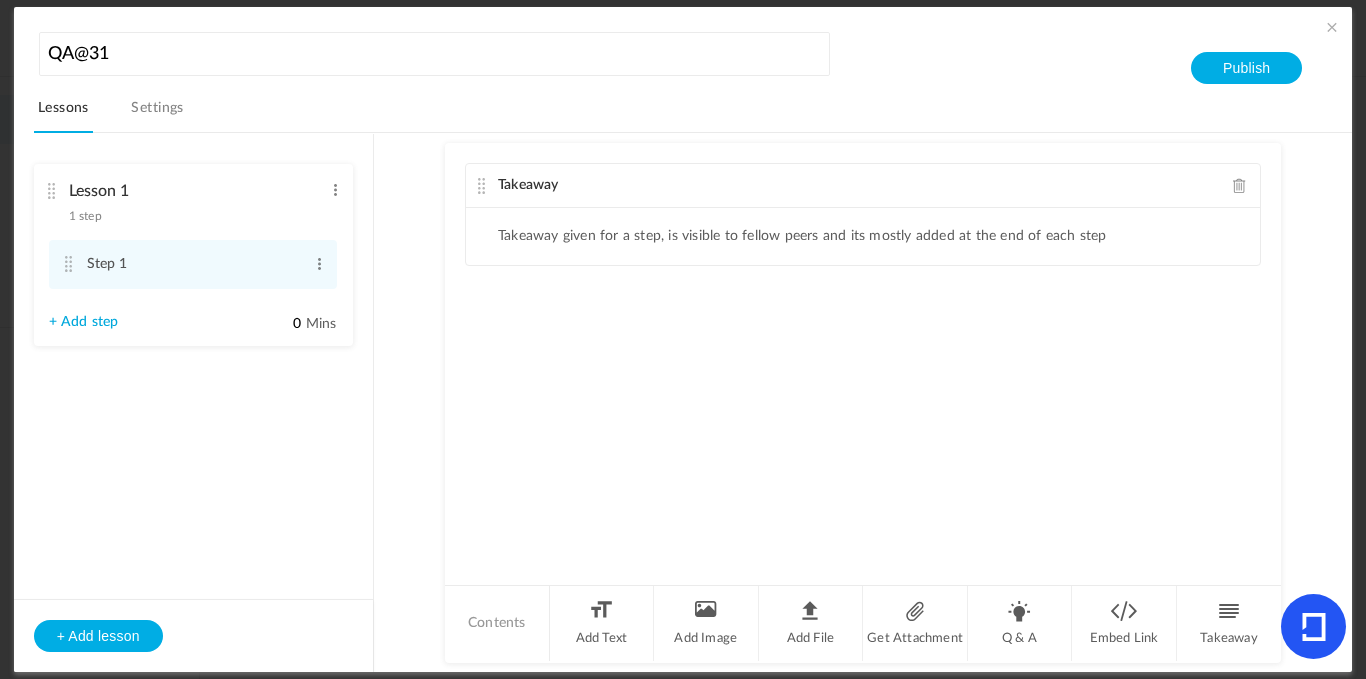 click at bounding box center [1332, 27] 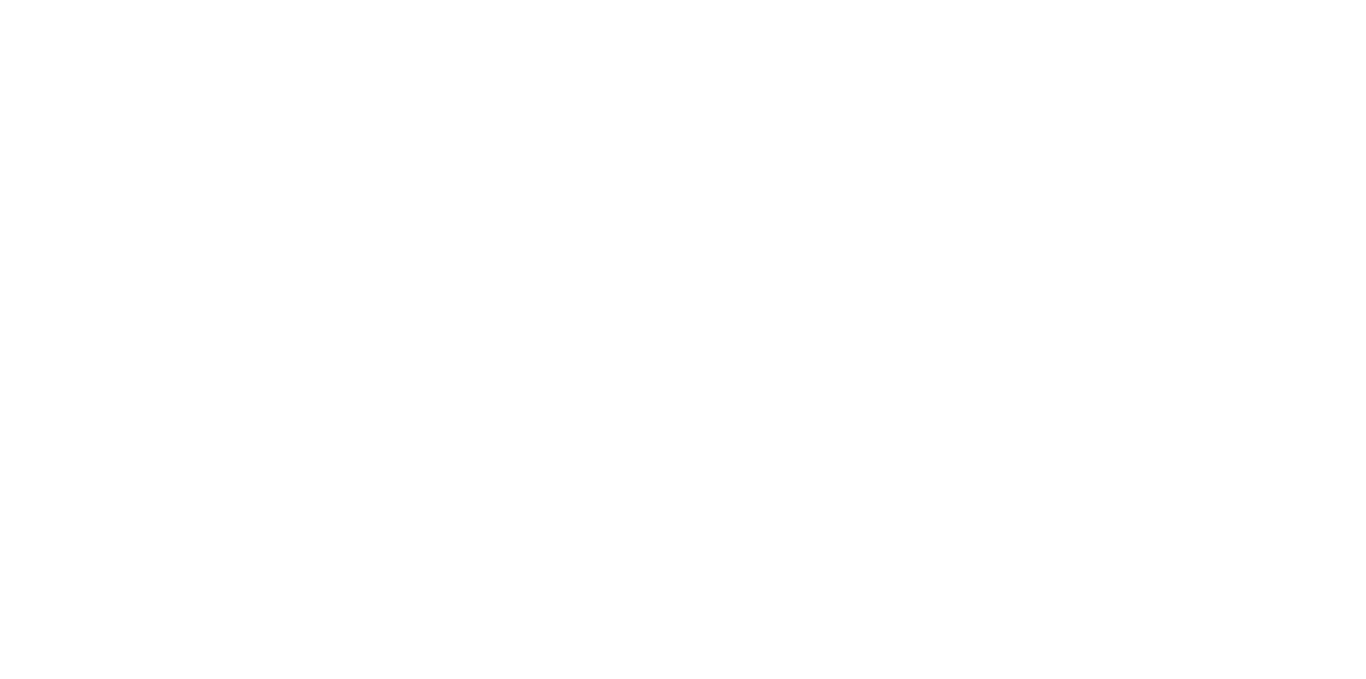 scroll, scrollTop: 0, scrollLeft: 0, axis: both 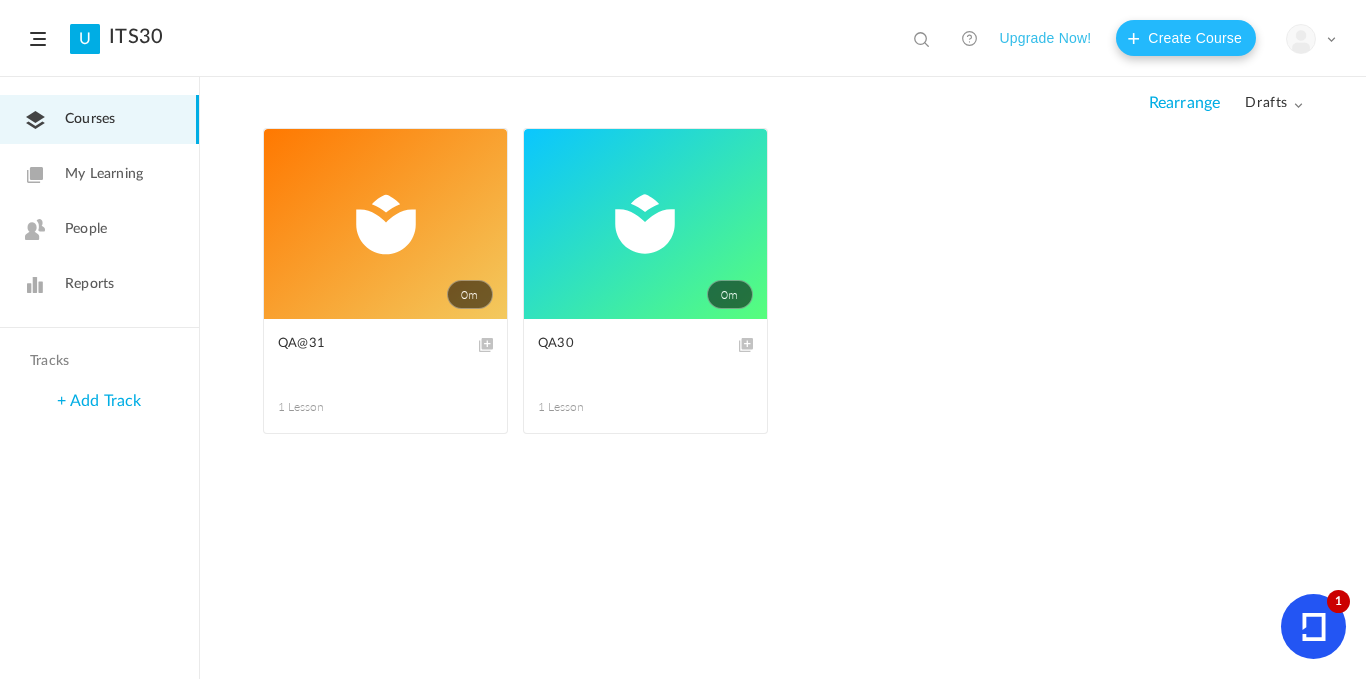click on "Create Course" at bounding box center [1186, 38] 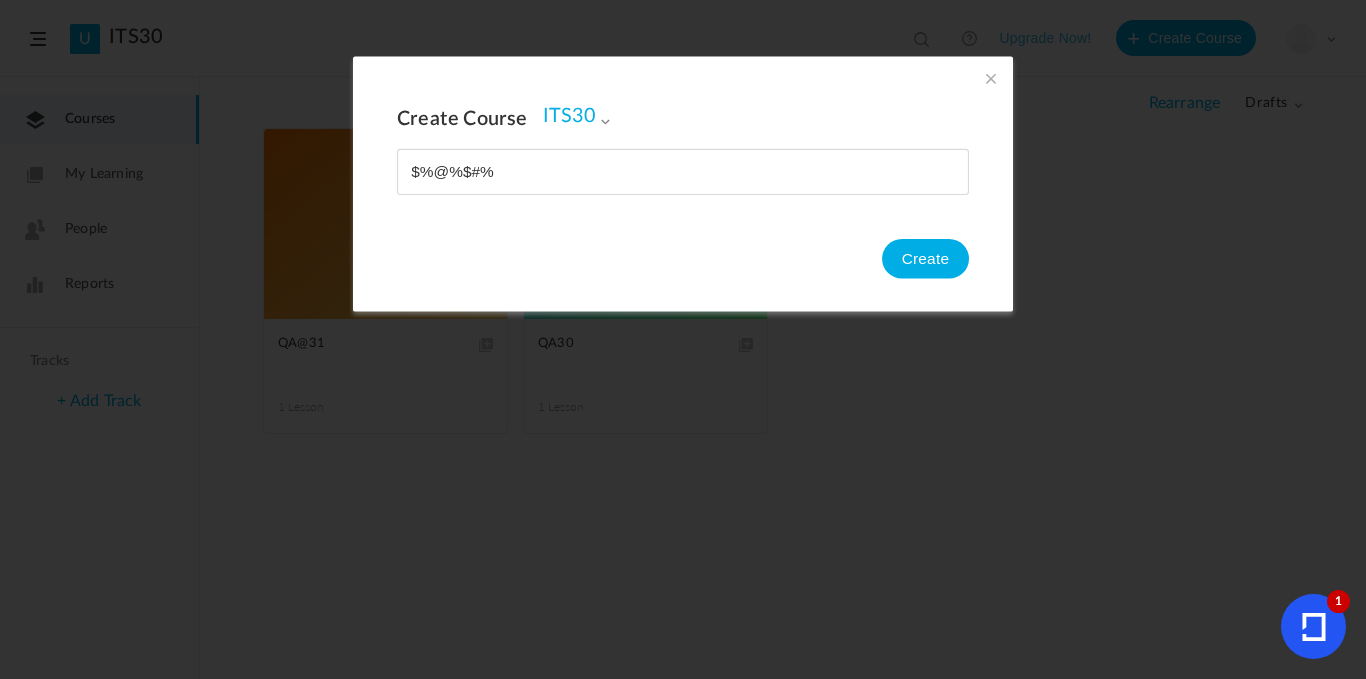 type on "$%@%$#%" 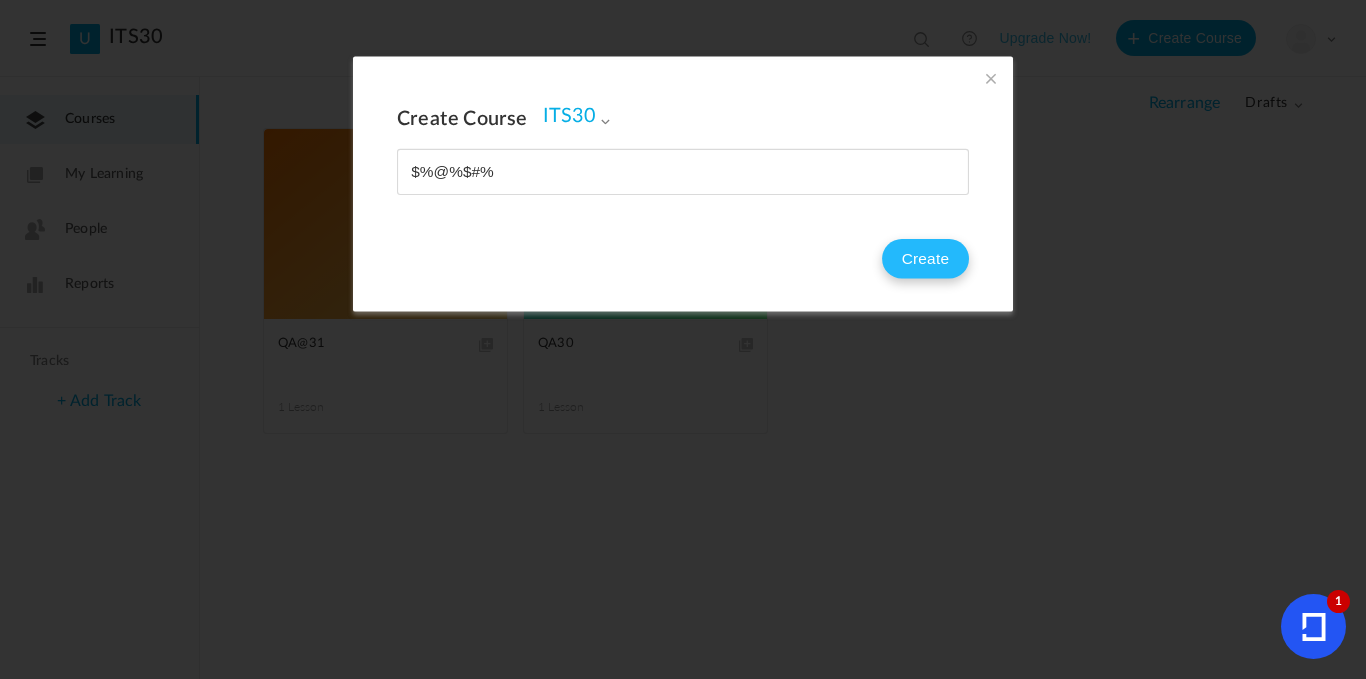 click on "Create" at bounding box center (925, 259) 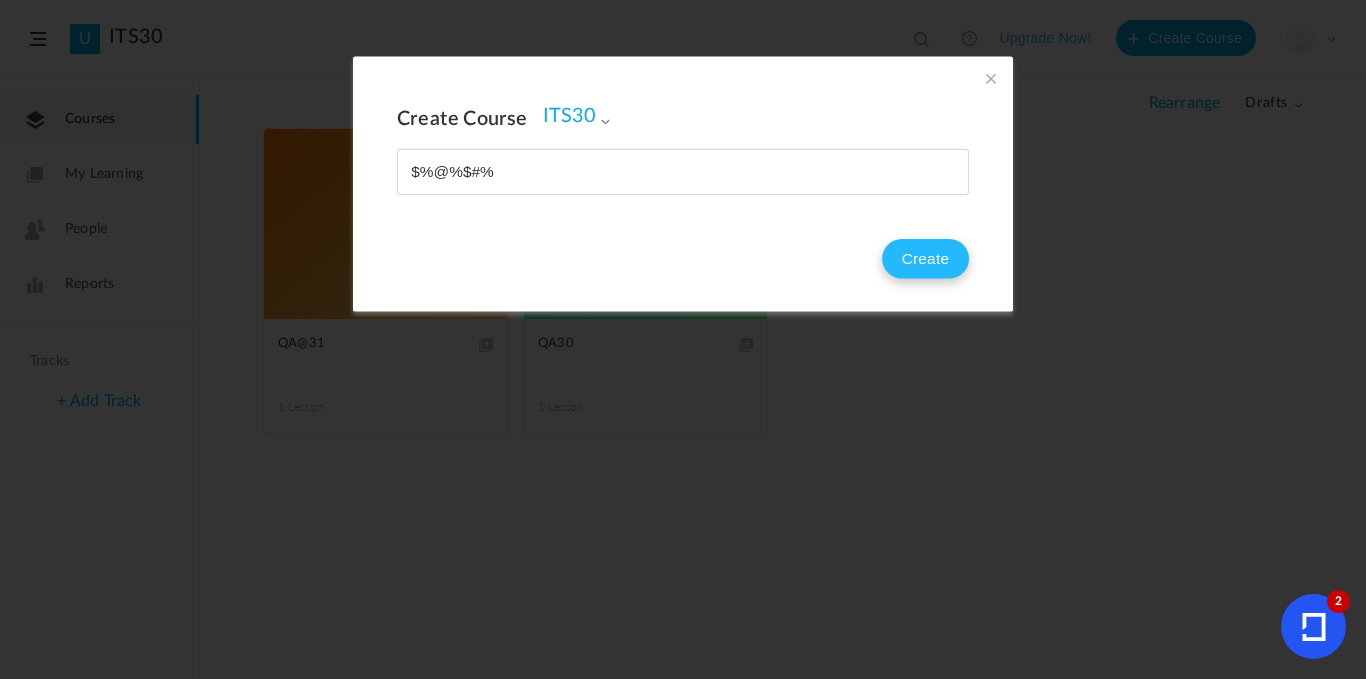 click on "Create" at bounding box center [925, 259] 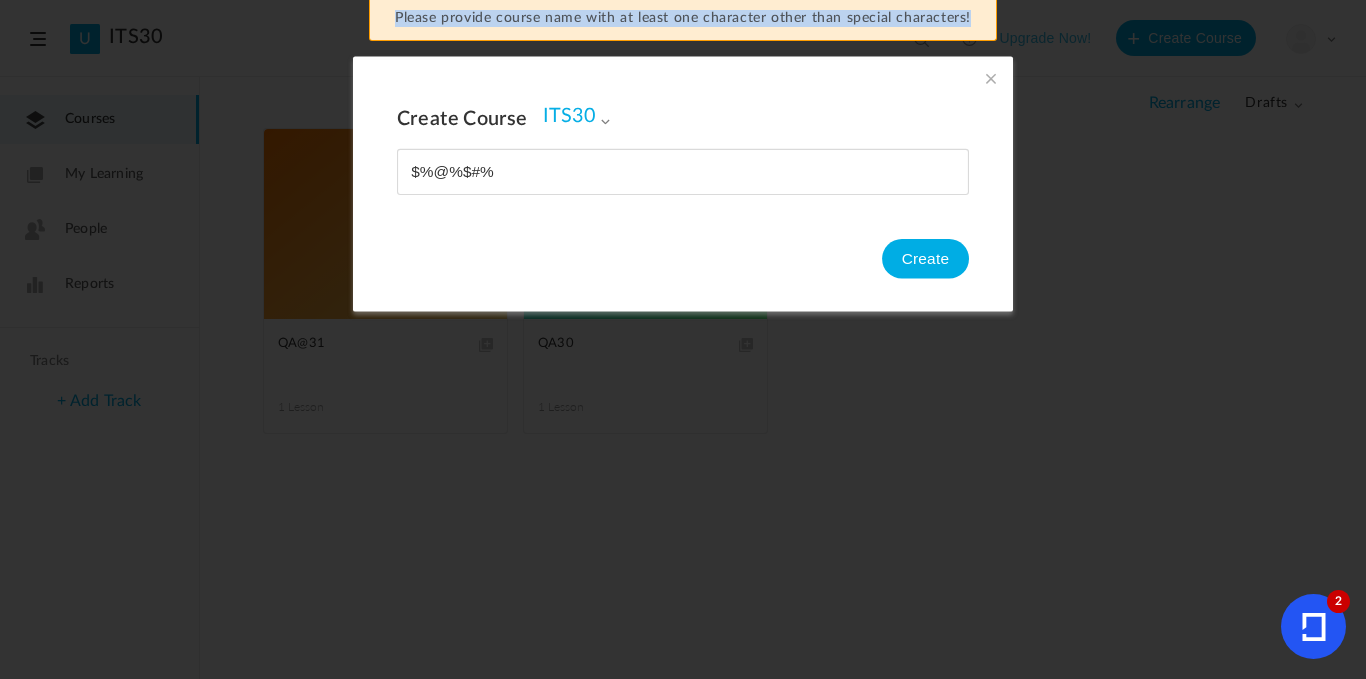 drag, startPoint x: 394, startPoint y: 15, endPoint x: 970, endPoint y: 21, distance: 576.03125 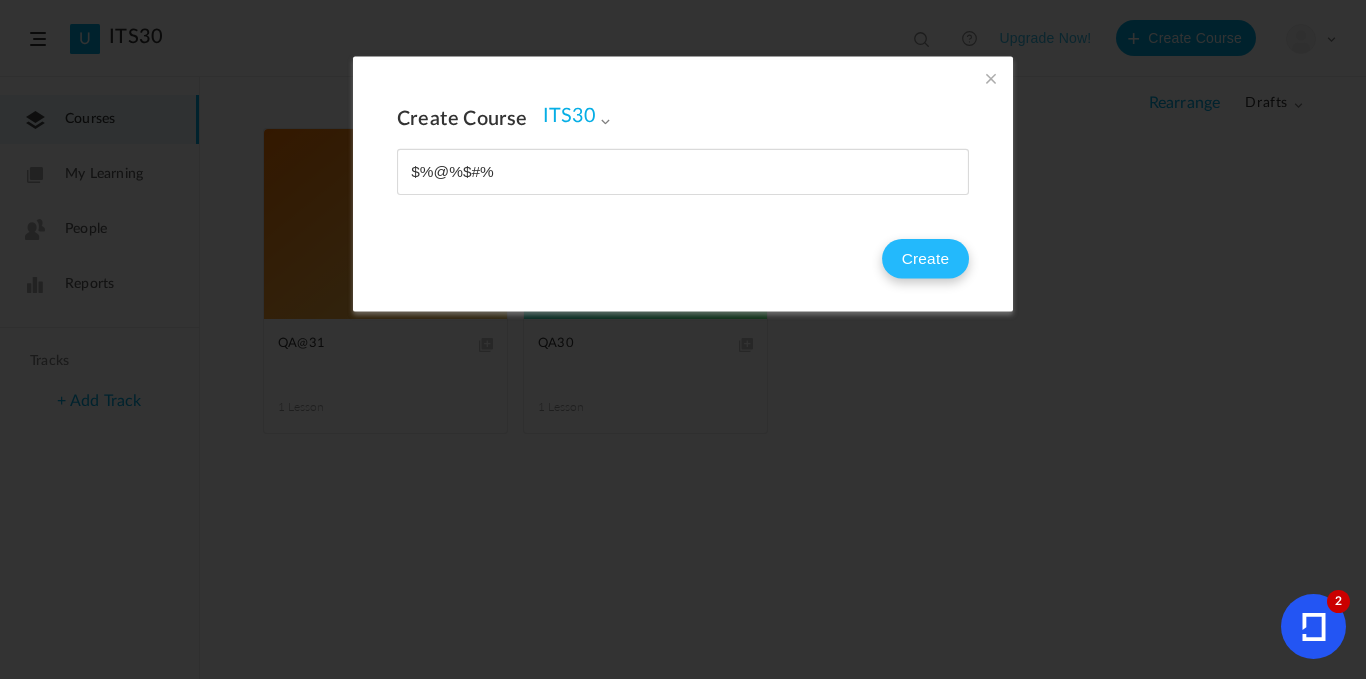 click on "Create" at bounding box center [925, 259] 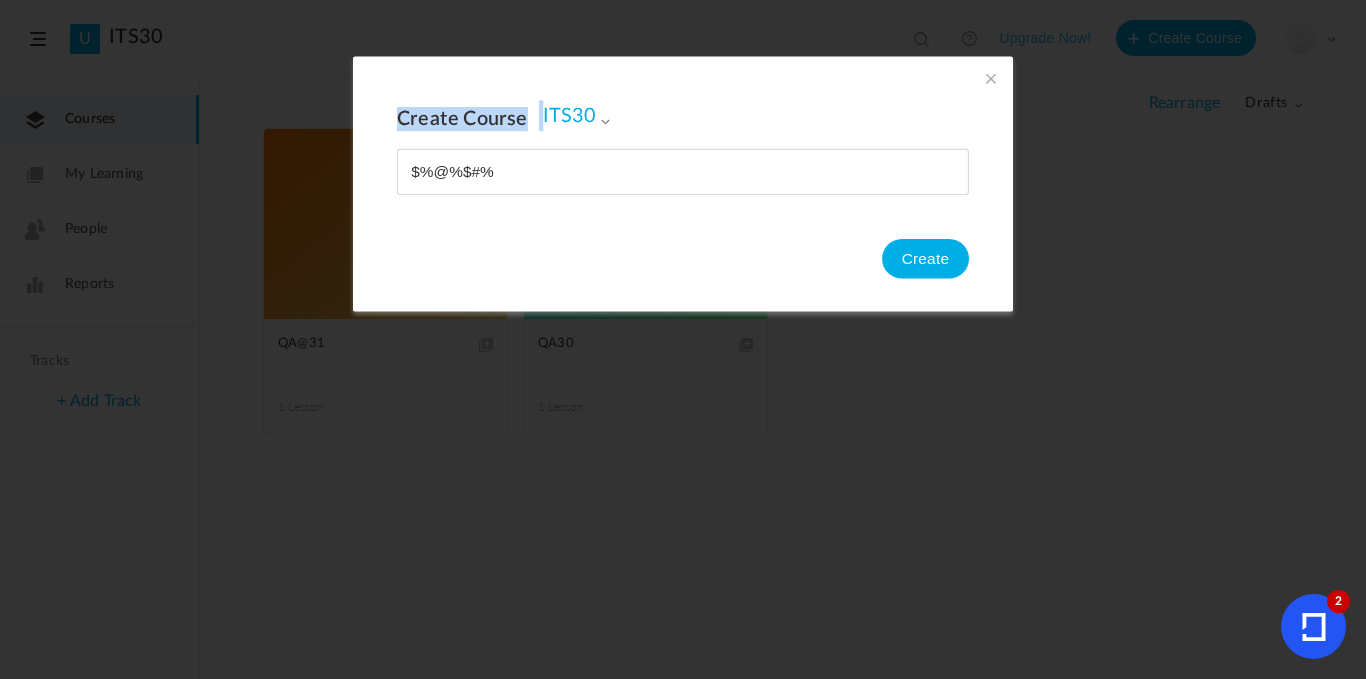 drag, startPoint x: 393, startPoint y: 19, endPoint x: 922, endPoint y: 22, distance: 529.0085 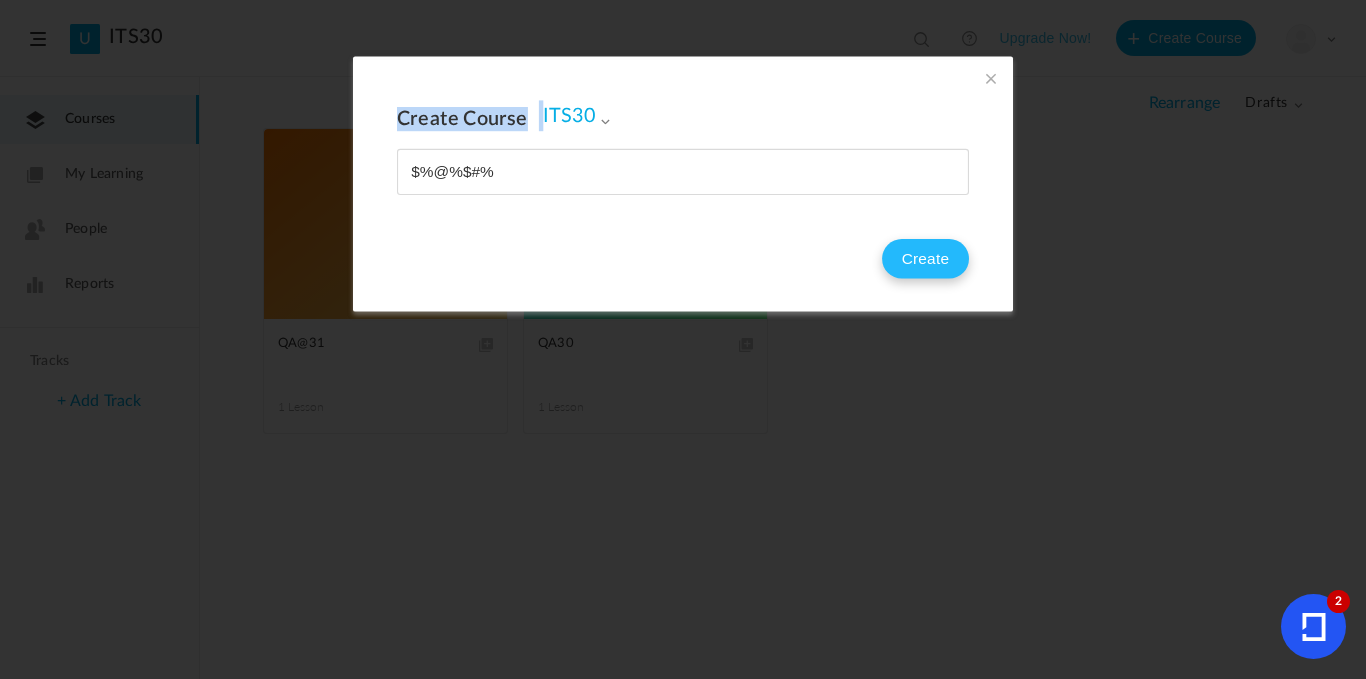 click on "Create" at bounding box center [925, 259] 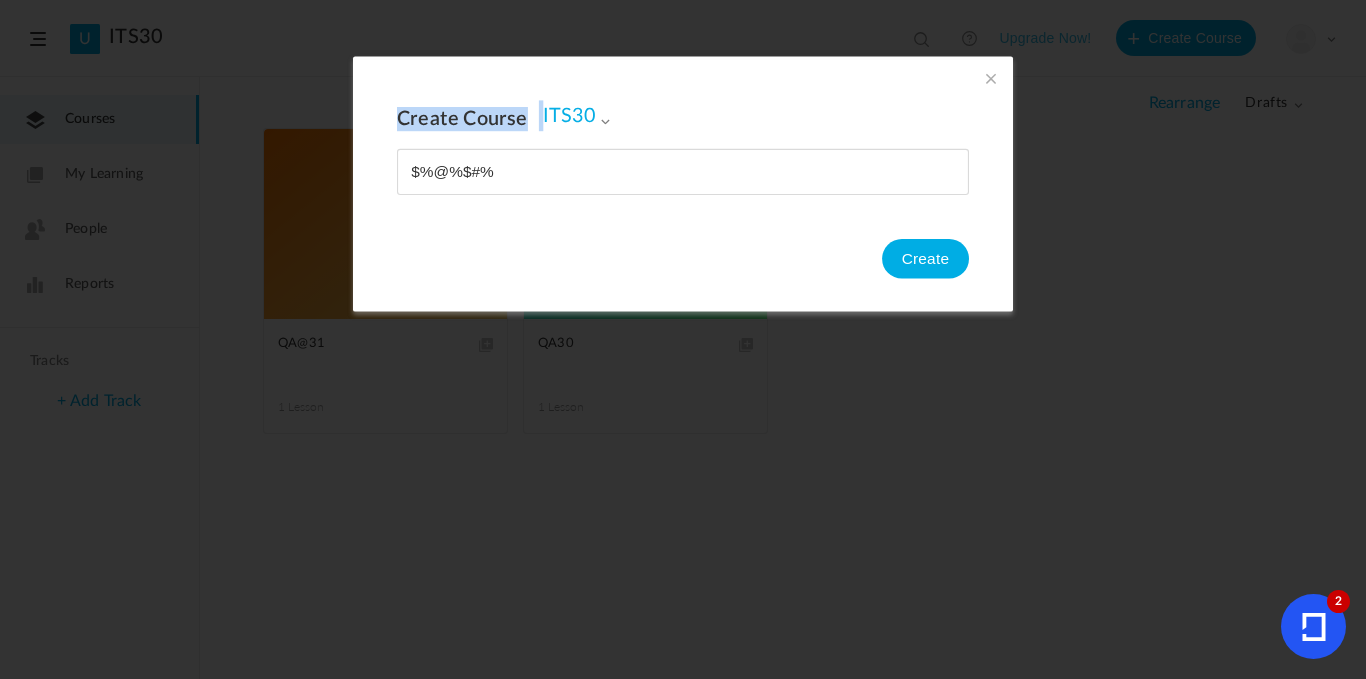 click on "Create Course
ITS30
ITS30
Create" at bounding box center [683, 183] 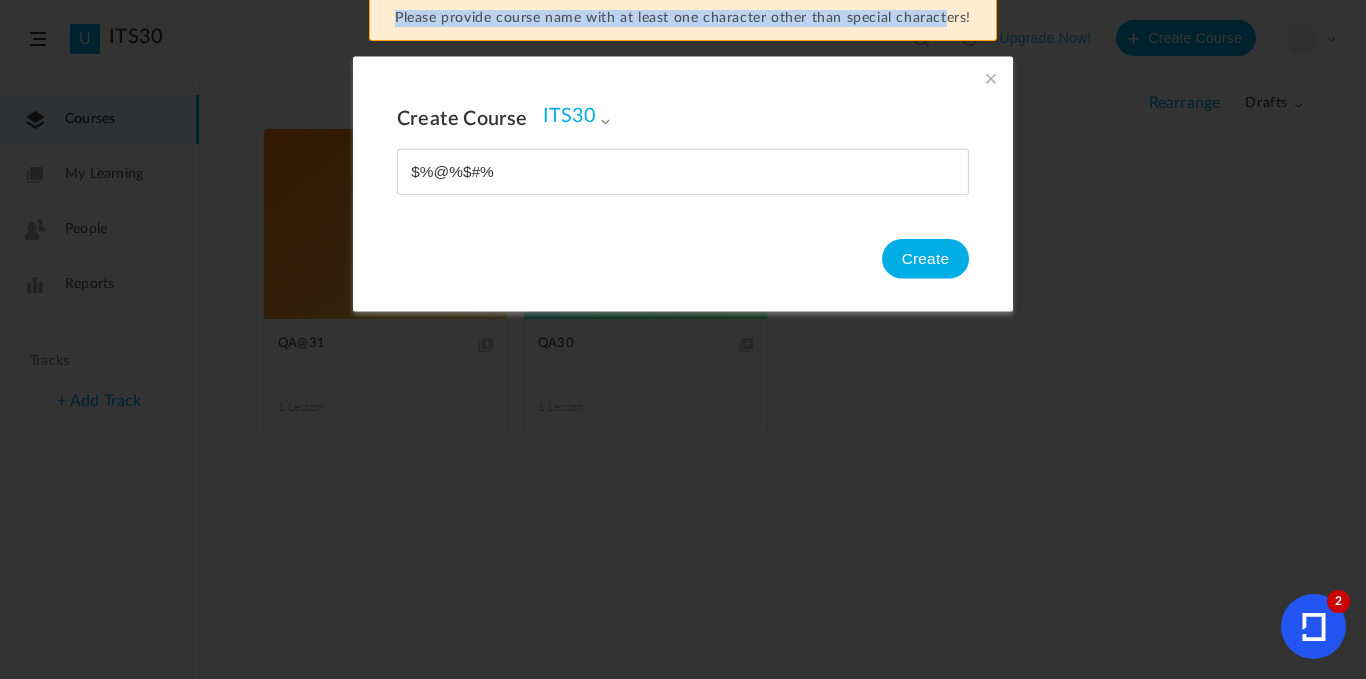 drag, startPoint x: 397, startPoint y: 15, endPoint x: 947, endPoint y: 12, distance: 550.0082 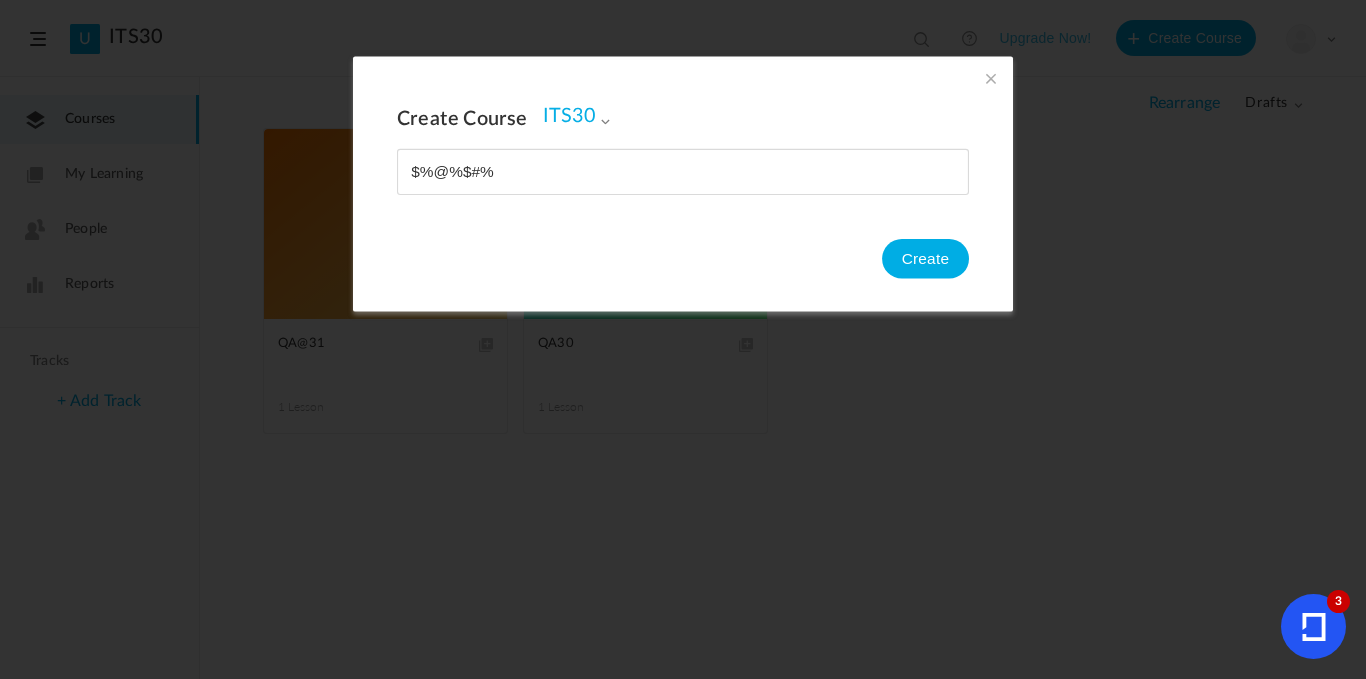 click at bounding box center (991, 78) 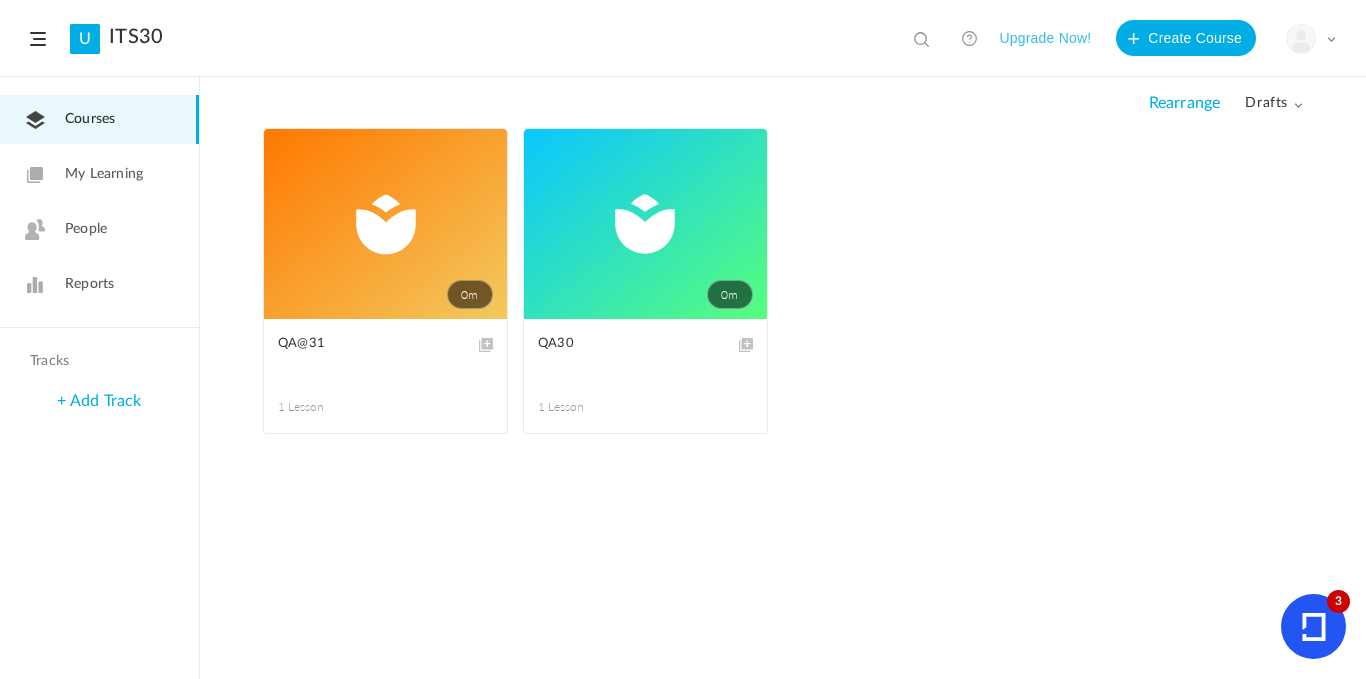 click on "0m" at bounding box center (645, 224) 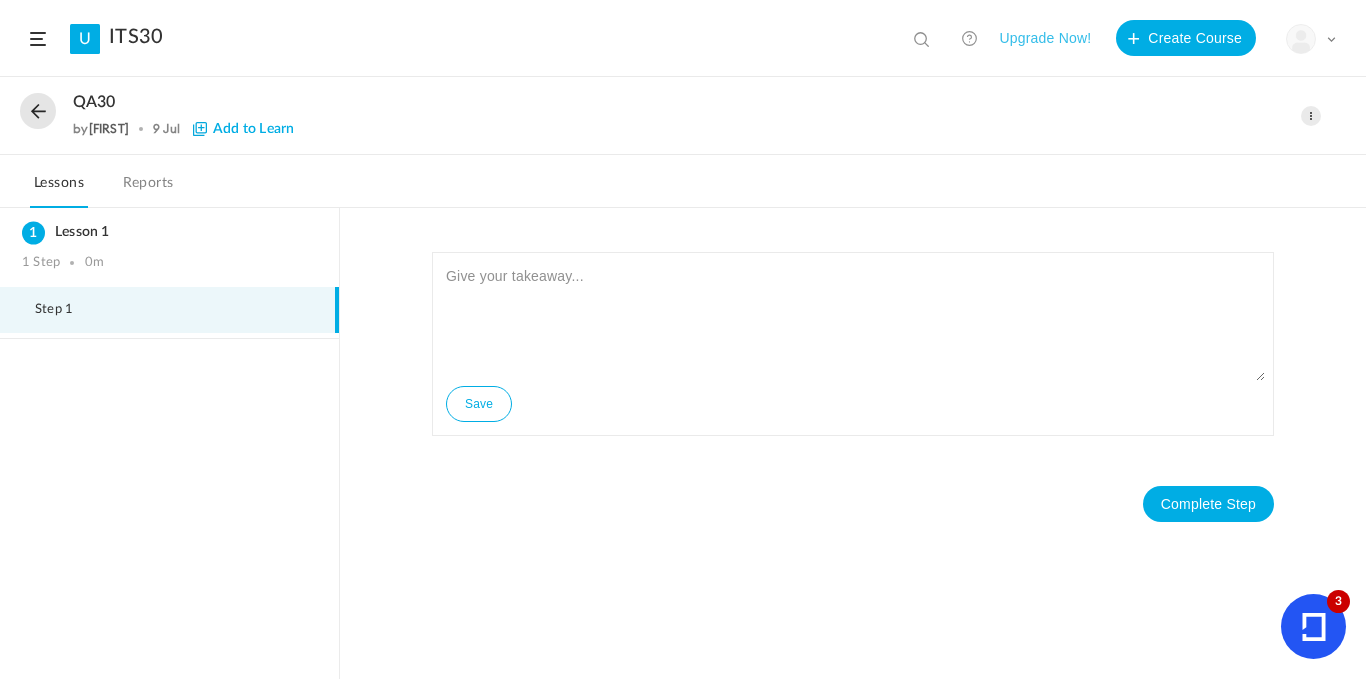 click at bounding box center [38, 111] 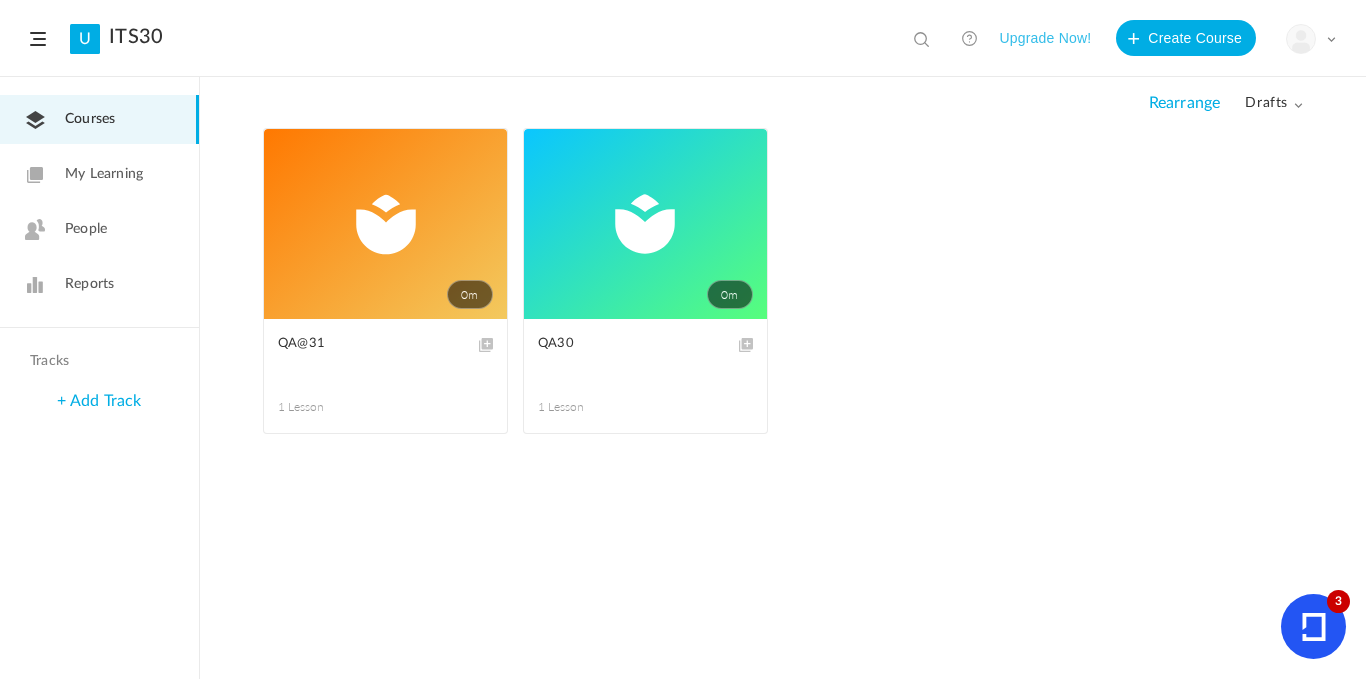 click on "0m" at bounding box center [385, 224] 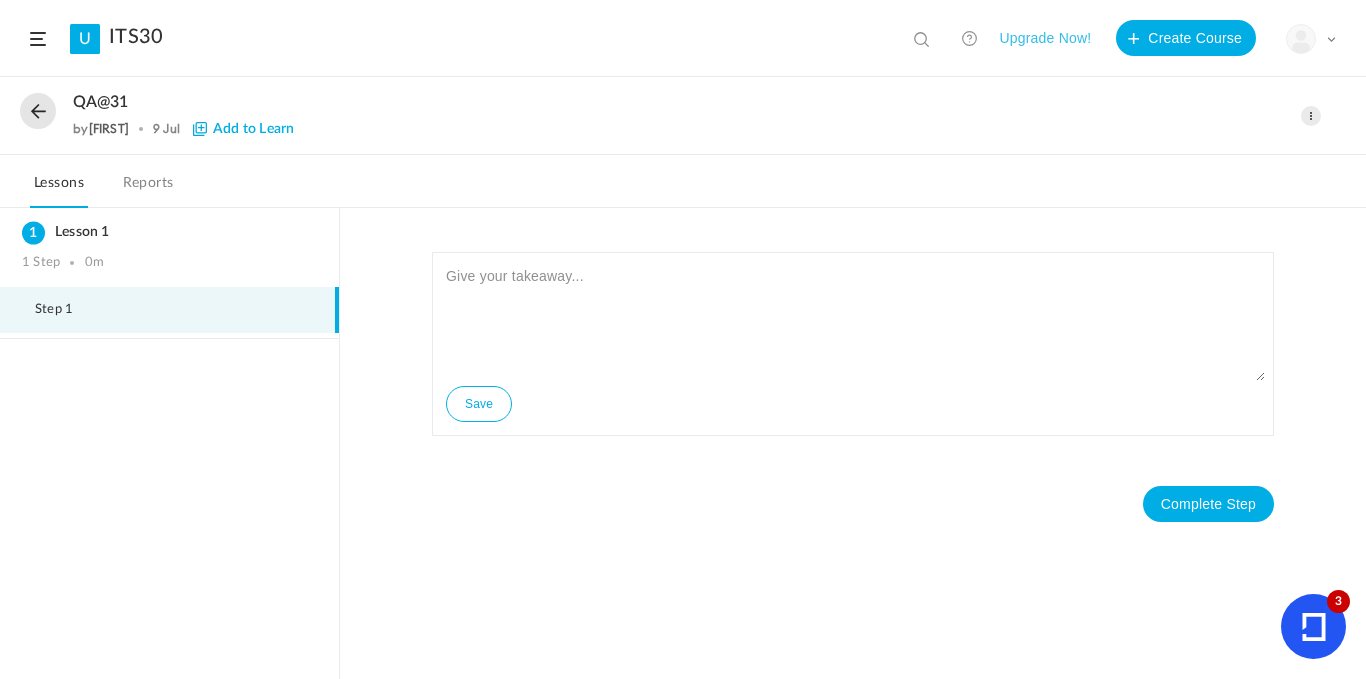 click at bounding box center (38, 111) 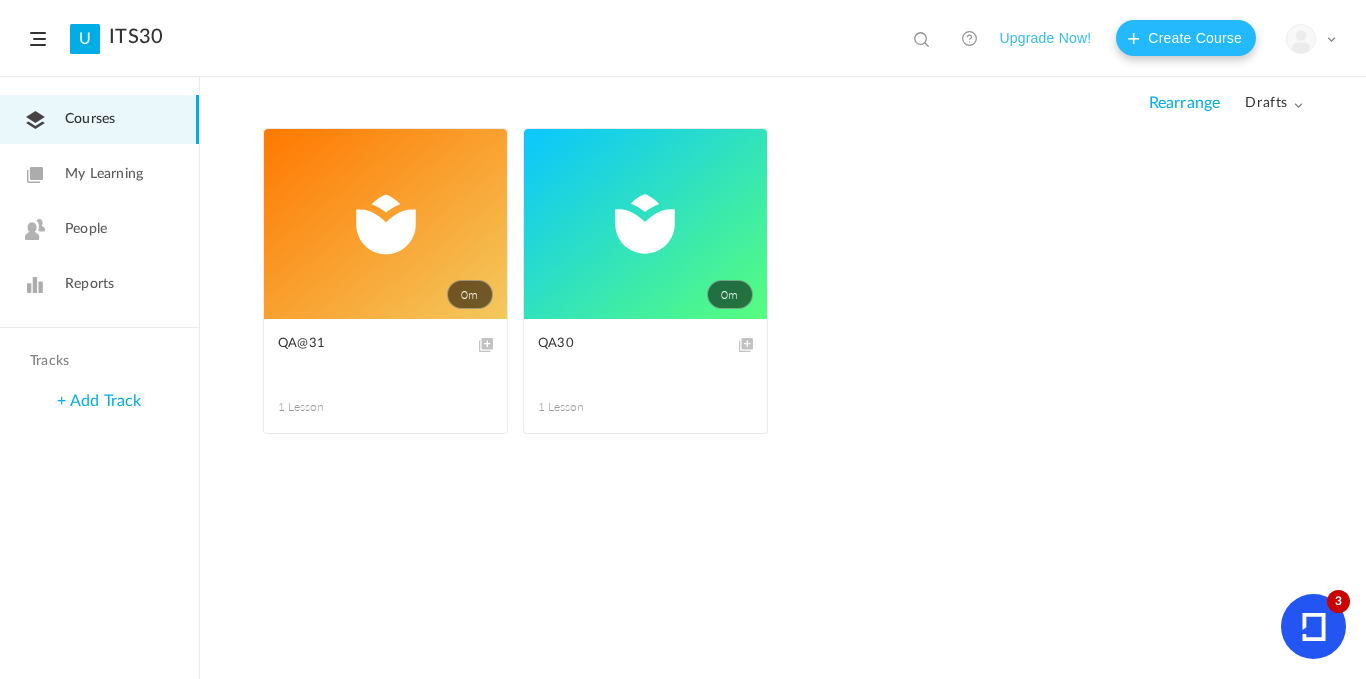 click on "Create Course" at bounding box center (1186, 38) 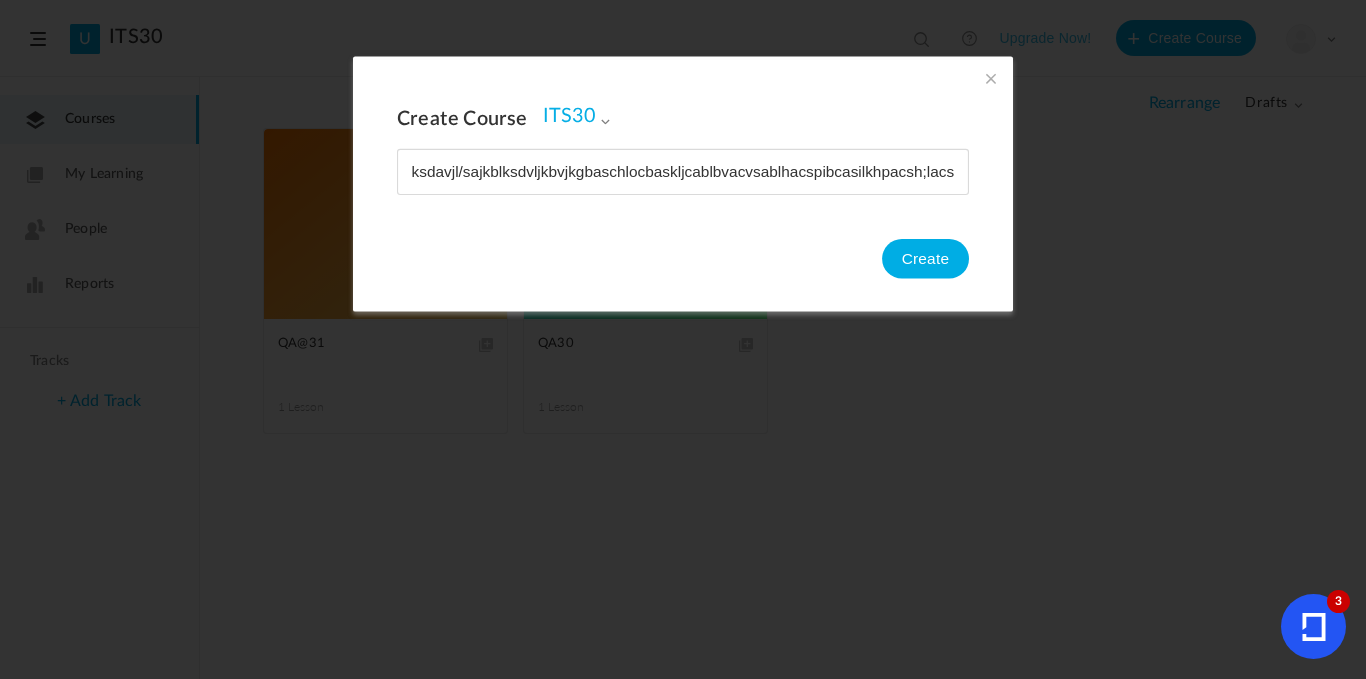 scroll, scrollTop: 0, scrollLeft: 721, axis: horizontal 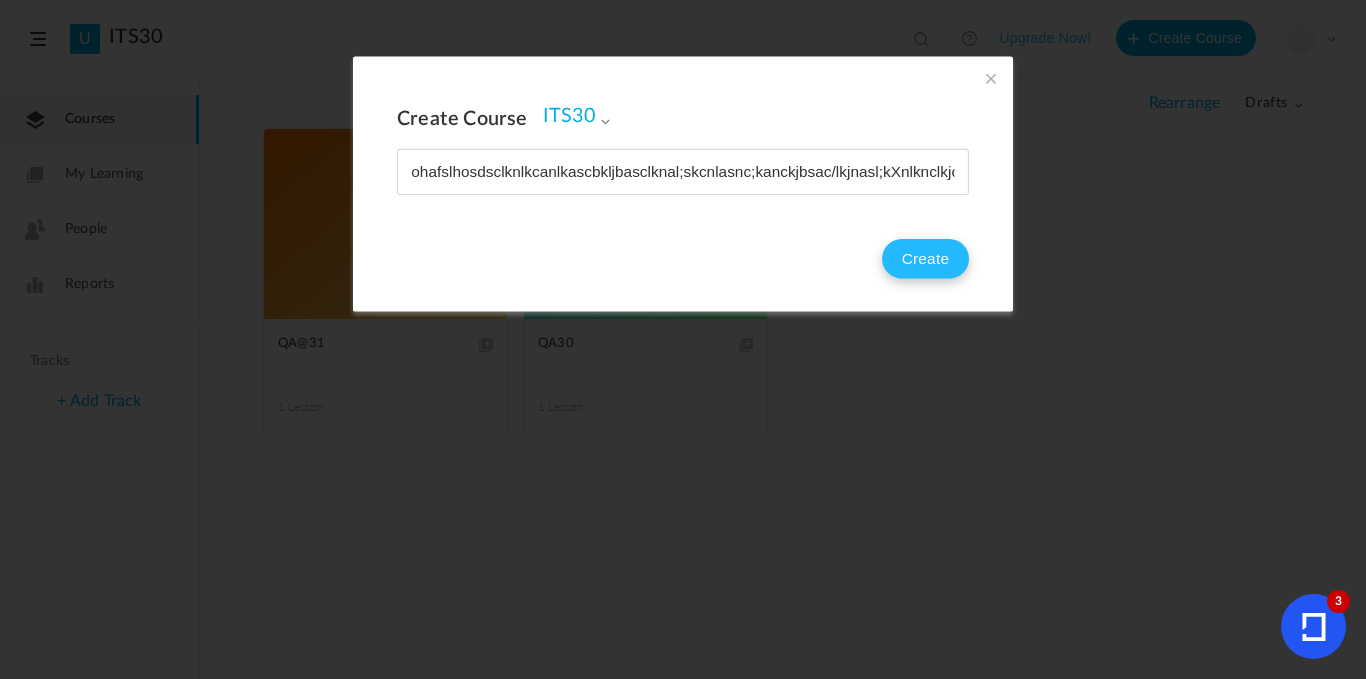 click on "Create" at bounding box center [925, 259] 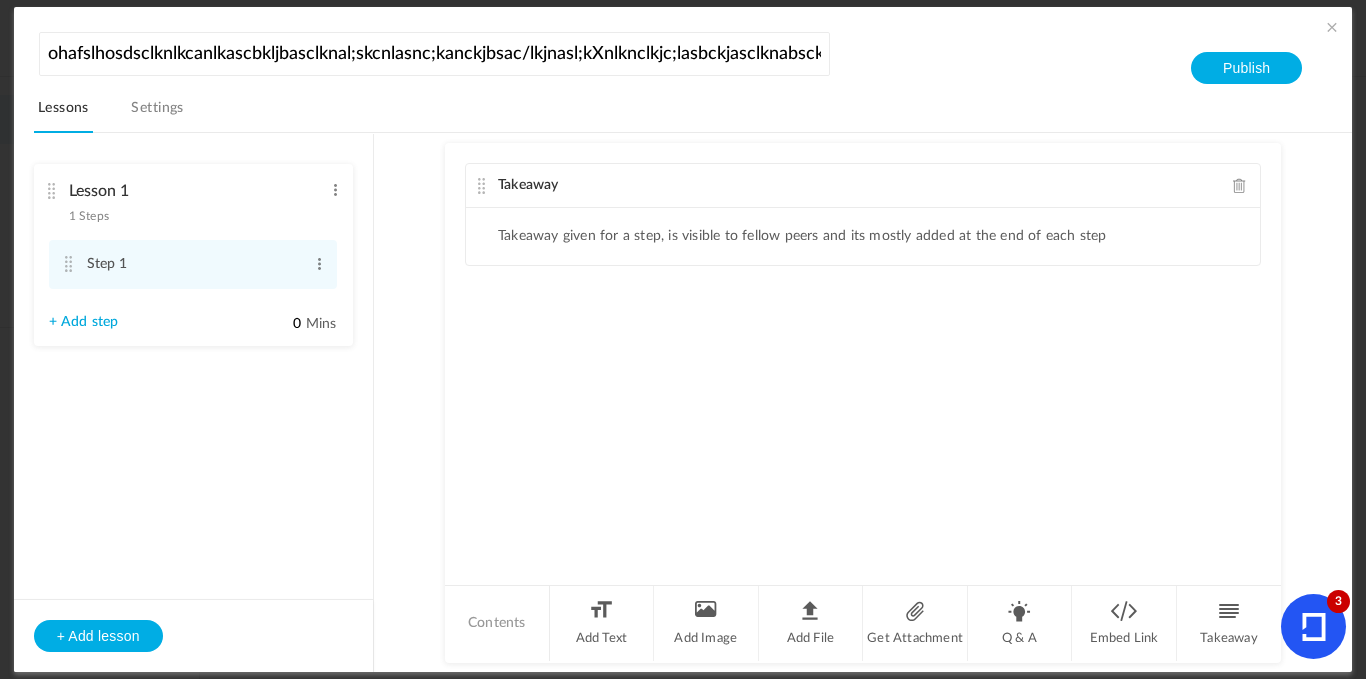 click at bounding box center [1332, 27] 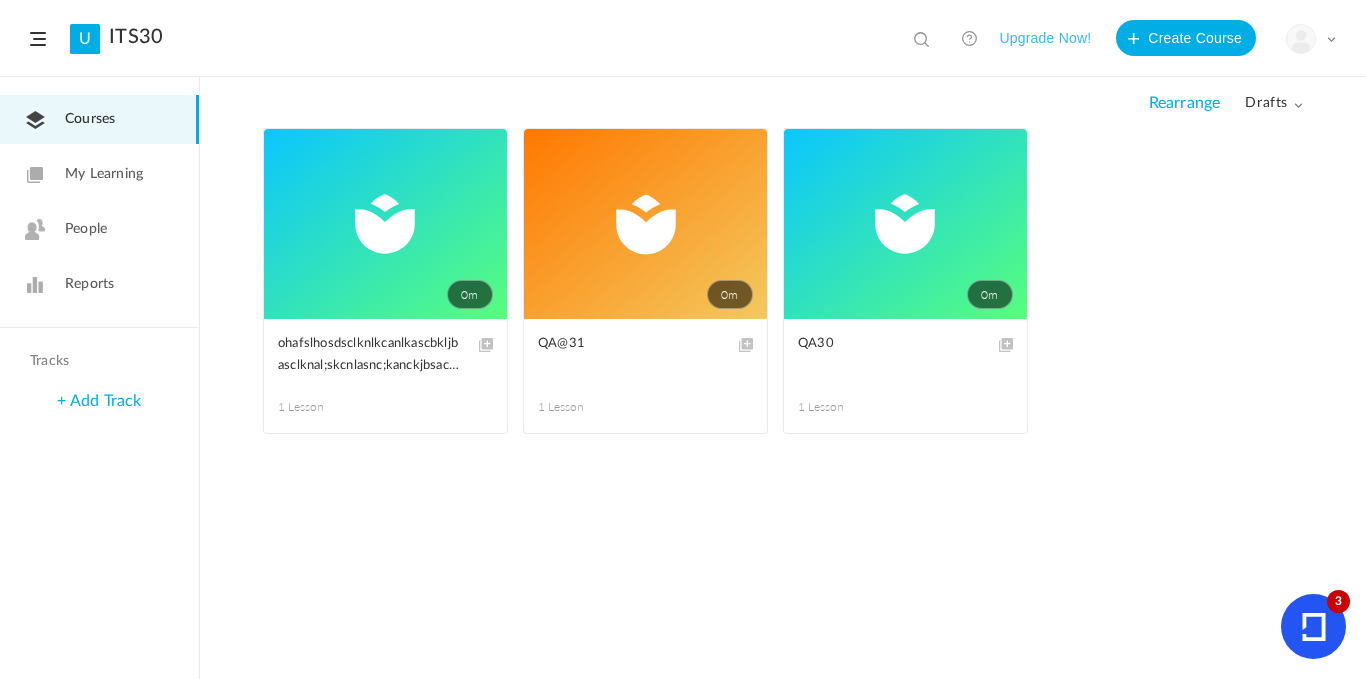 click at bounding box center [0, 0] 